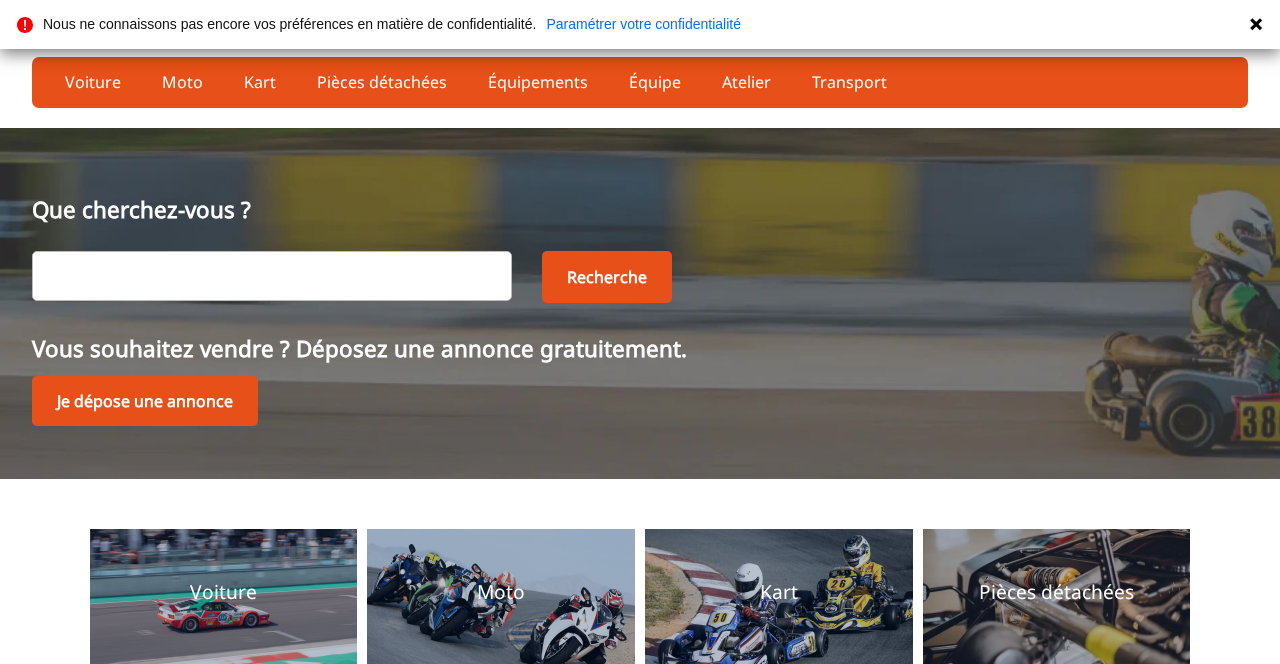 scroll, scrollTop: 0, scrollLeft: 0, axis: both 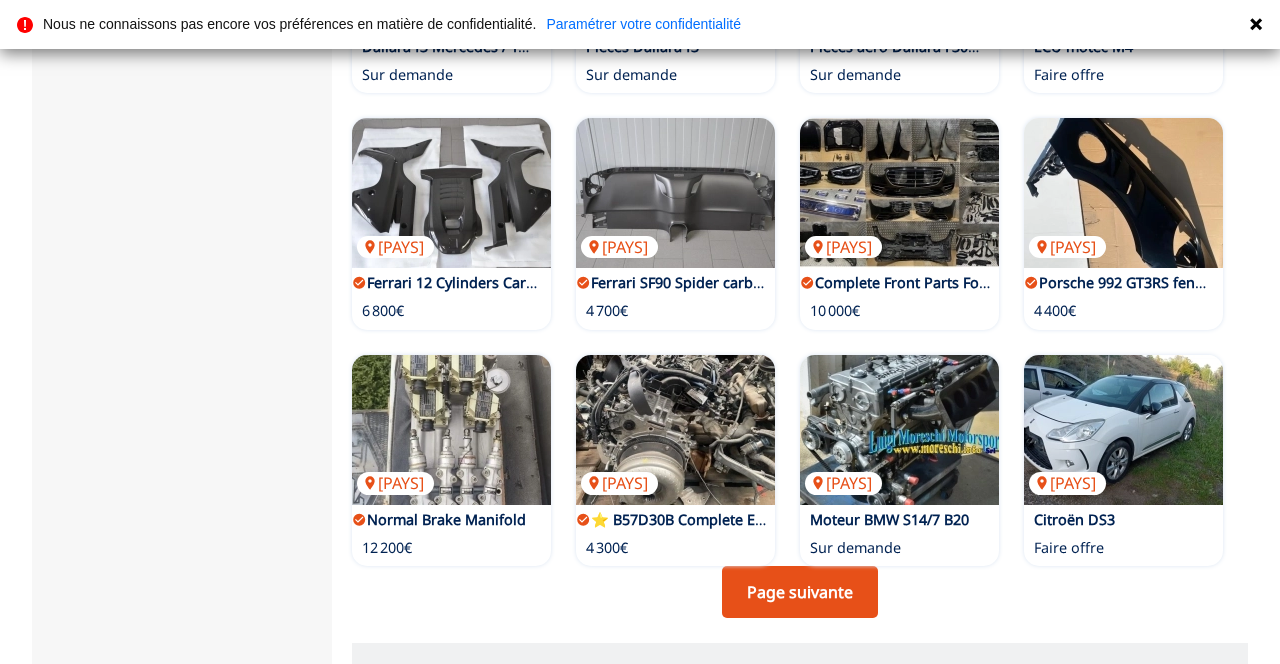click on "Page suivante" at bounding box center [800, 592] 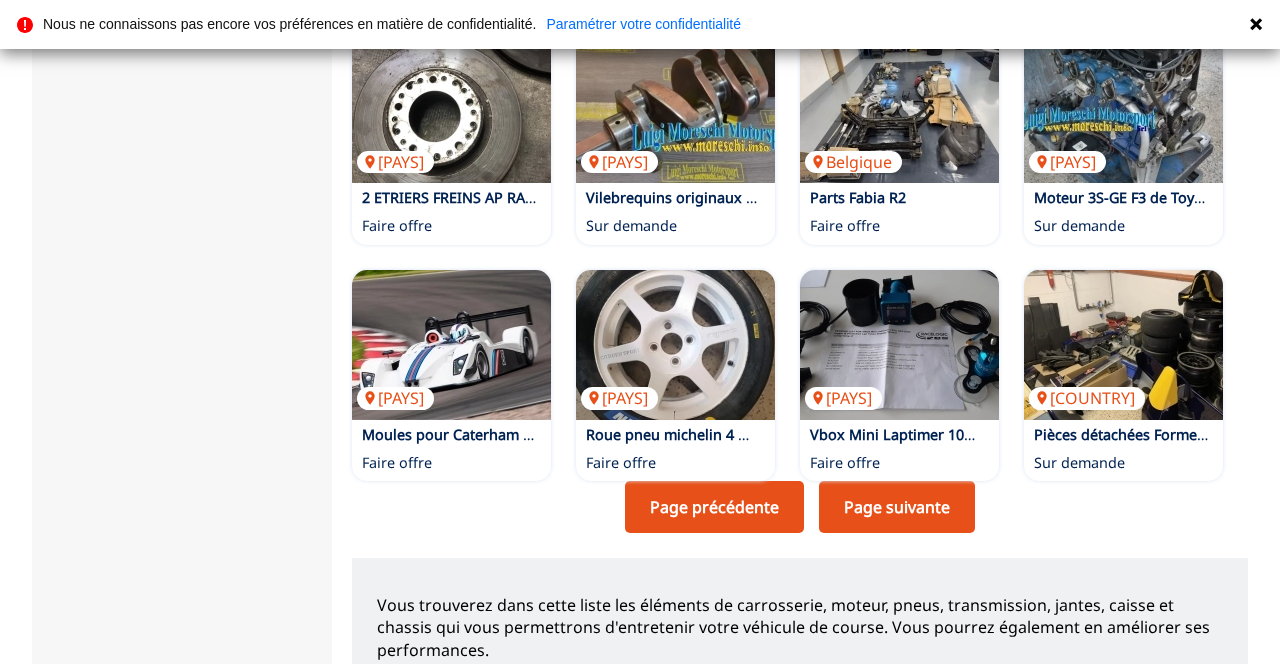 scroll, scrollTop: 1580, scrollLeft: 0, axis: vertical 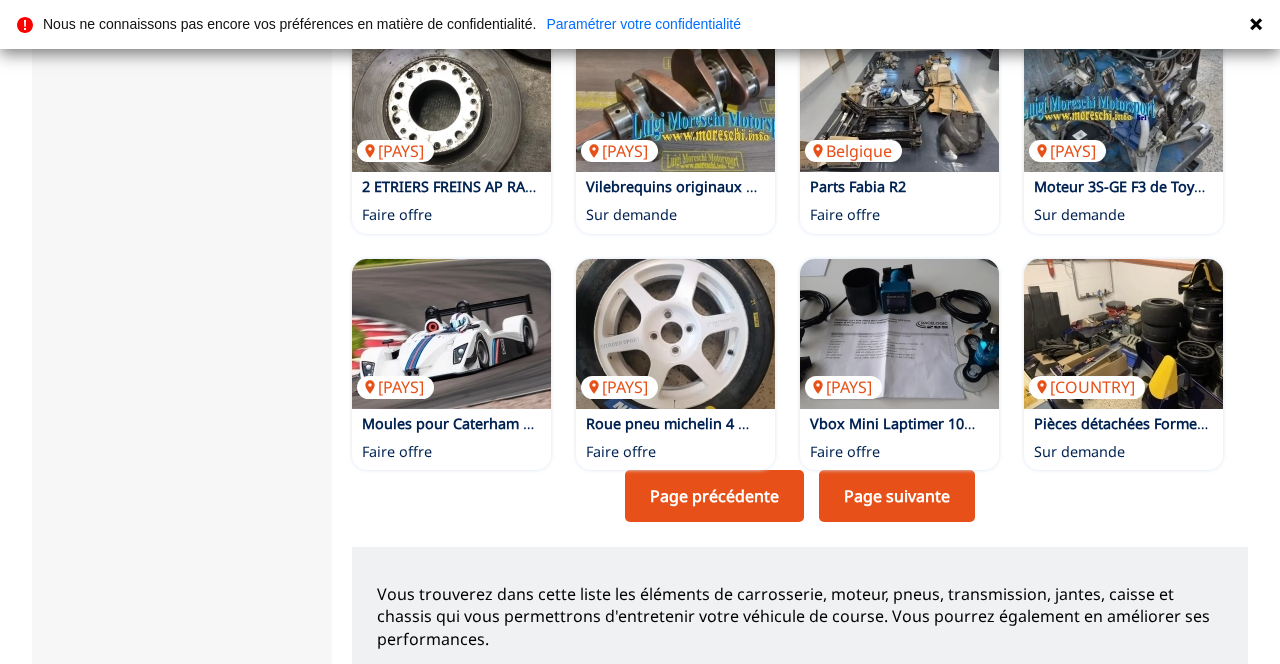 click on "Page suivante" at bounding box center (897, 496) 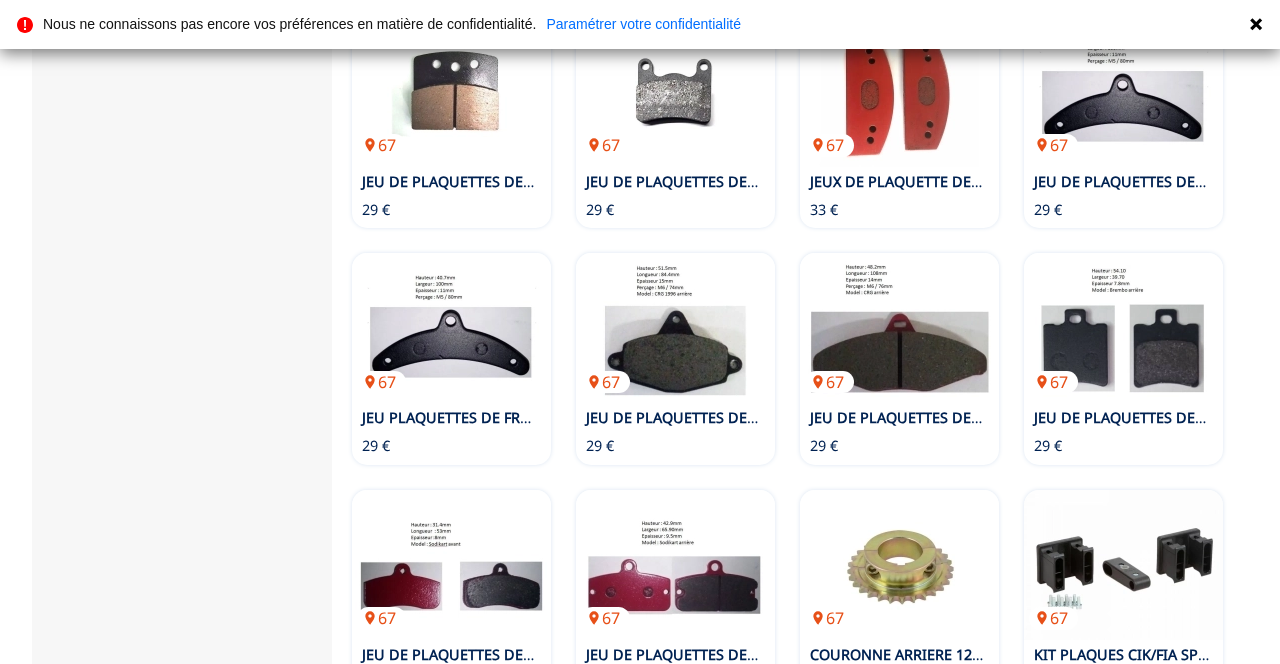 scroll, scrollTop: 1353, scrollLeft: 0, axis: vertical 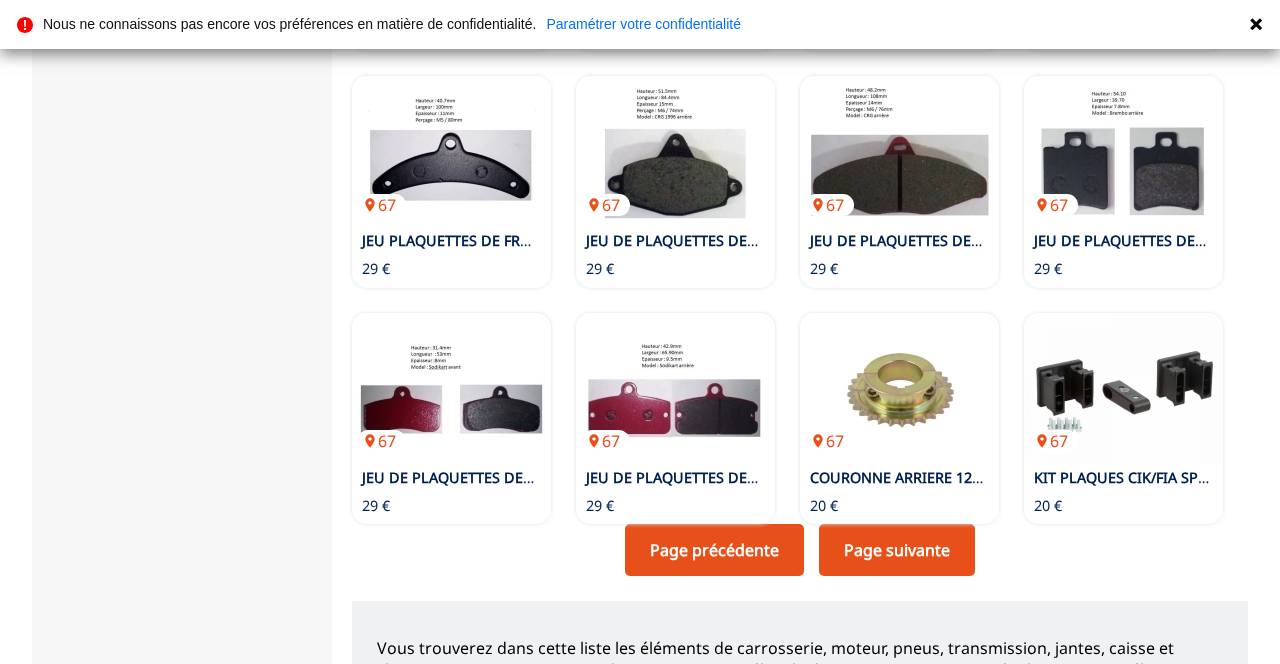 click on "Page suivante" at bounding box center [897, 550] 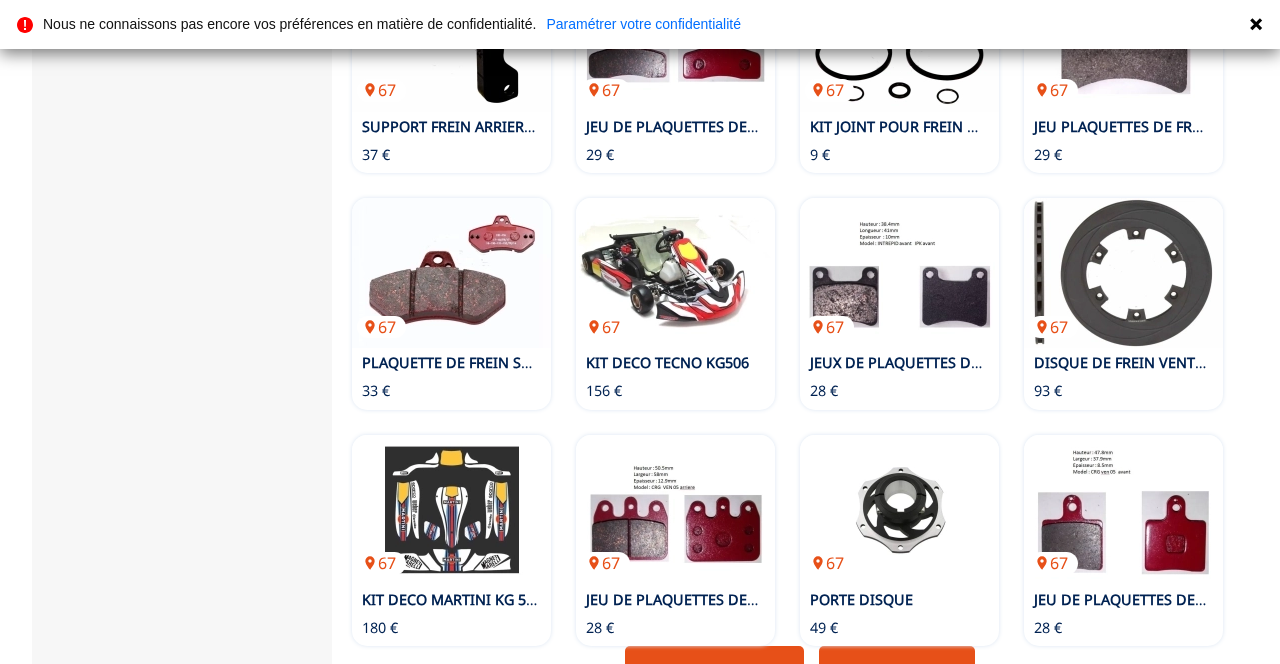 scroll, scrollTop: 1414, scrollLeft: 0, axis: vertical 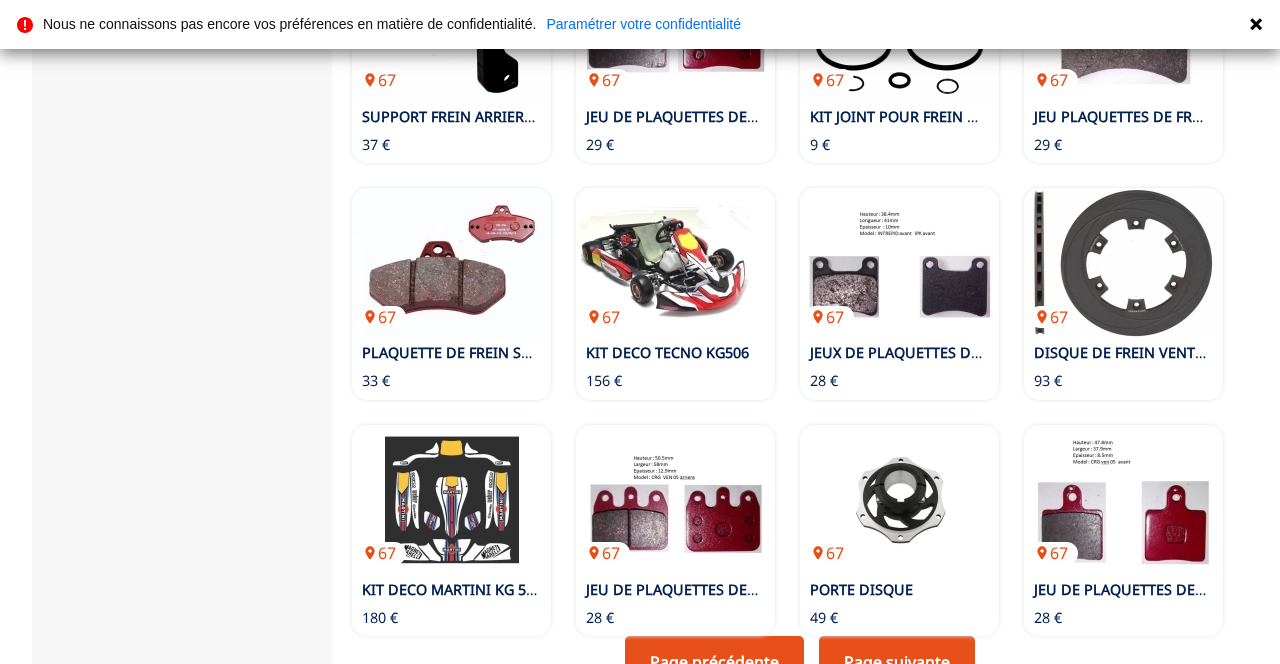 click on "Page suivante" at bounding box center [897, 662] 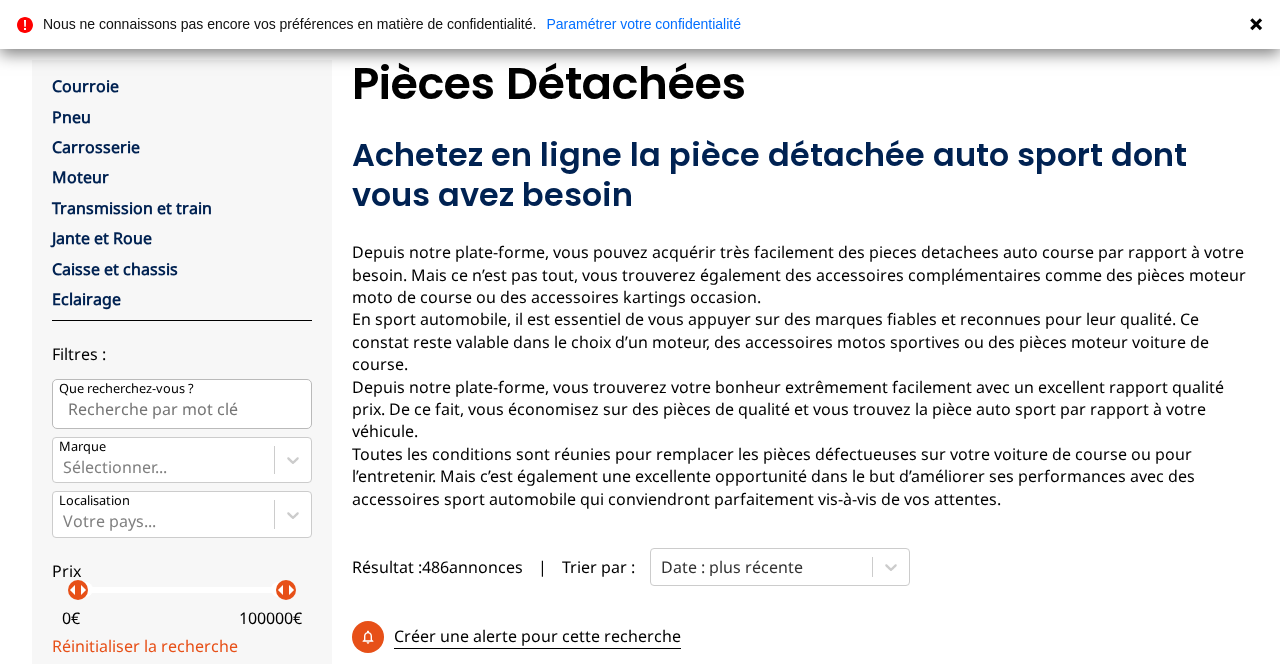 scroll, scrollTop: 0, scrollLeft: 0, axis: both 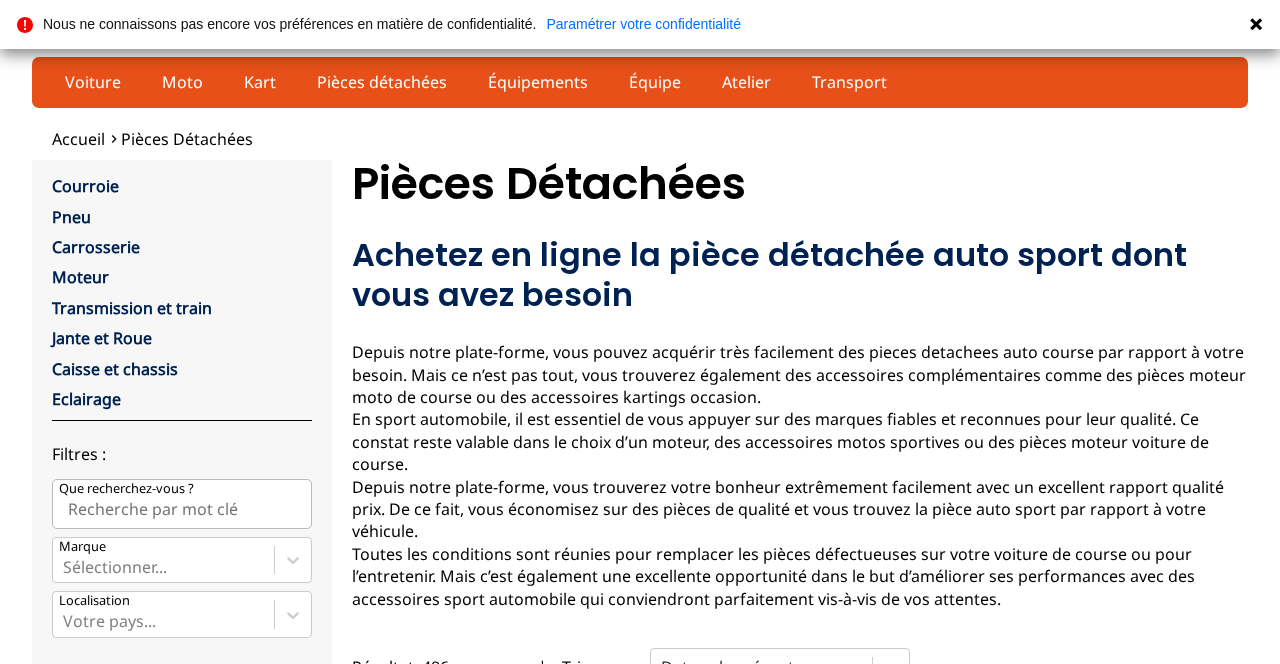 click on "Pièces détachées Achetez en ligne la pièce détachée auto sport dont vous avez besoin
Depuis notre plate-forme, vous pouvez acquérir très facilement des pieces detachees auto course par rapport à votre besoin. Mais ce n’est pas tout, vous trouverez également des accessoires complémentaires comme des pièces moteur moto de course ou des accessoires kartings occasion. En sport automobile, il est essentiel de vous appuyer sur des marques fiables et reconnues pour leur qualité. Ce constat reste valable dans le choix d’un moteur, des accessoires motos sportives ou des pièces moteur voiture de course. Depuis notre plate-forme, vous trouverez votre bonheur extrêmement facilement avec un excellent rapport qualité prix. De ce fait, vous économisez sur des pièces de qualité et vous trouvez la pièce auto sport par rapport à votre véhicule. Résultat :  486  annonces | Trier par :  Date : plus récente Créer une alerte pour cette recherche 67 JEUX DE PLAQUETTES DE FREIN AVANT CRG V04 et V06 67" at bounding box center [800, 1213] 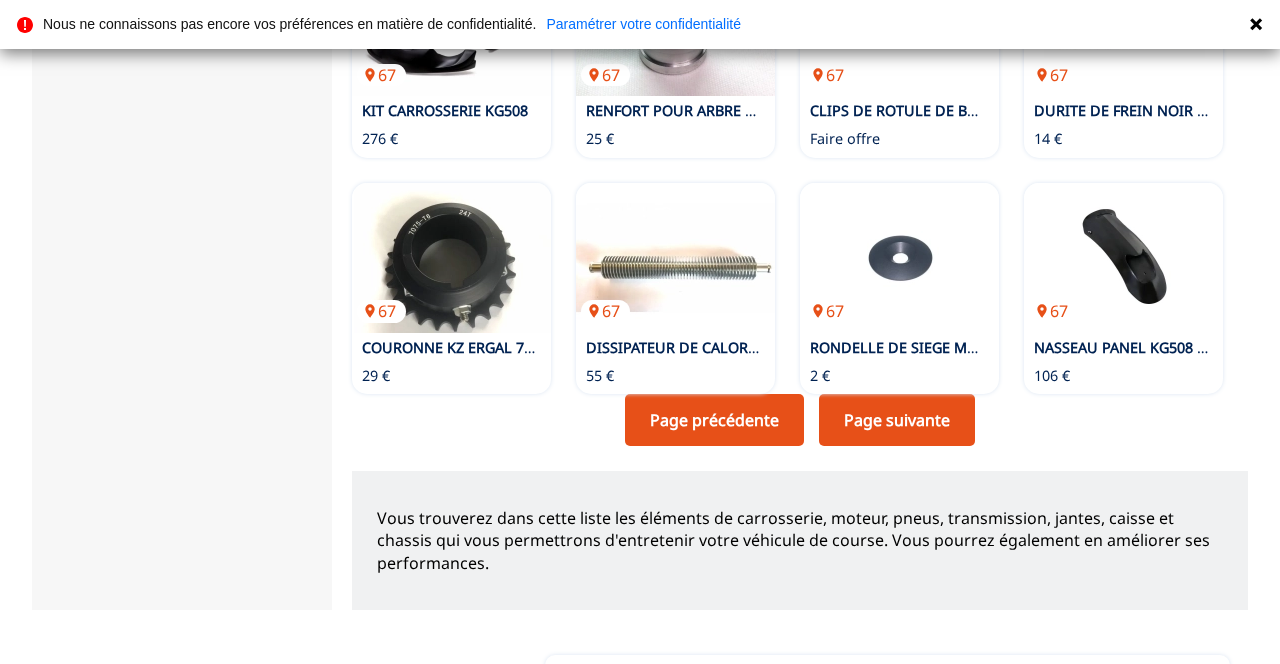 scroll, scrollTop: 1844, scrollLeft: 0, axis: vertical 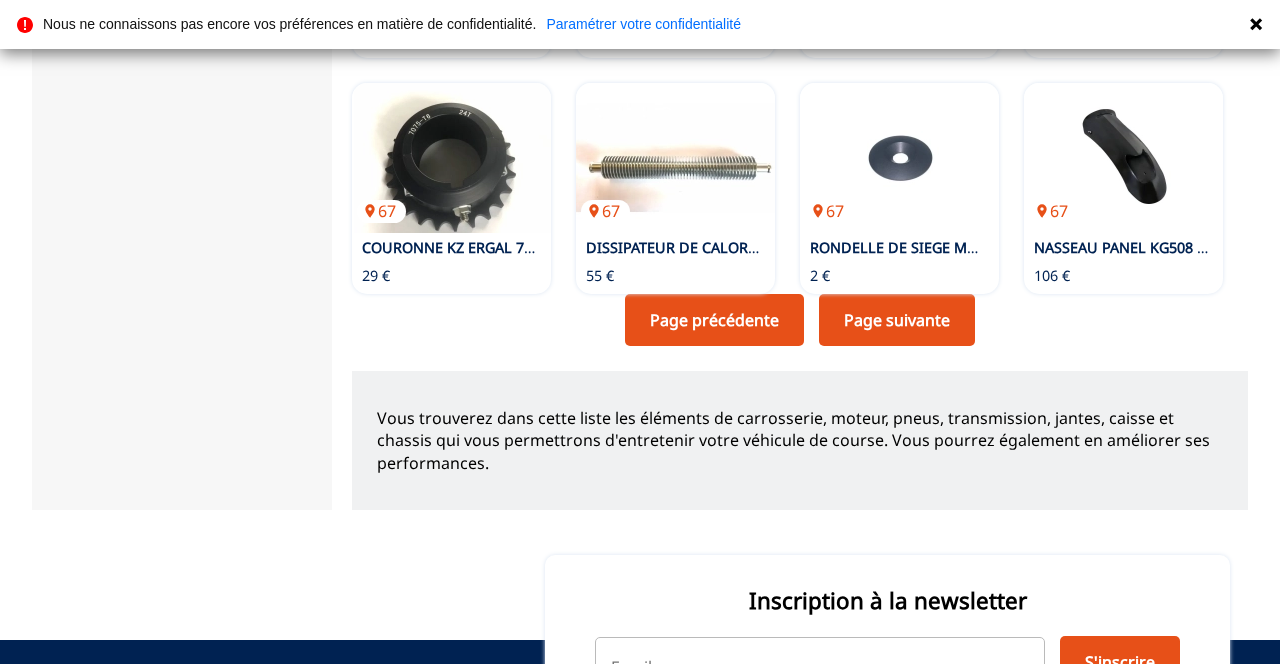 click on "Page suivante" at bounding box center (897, 320) 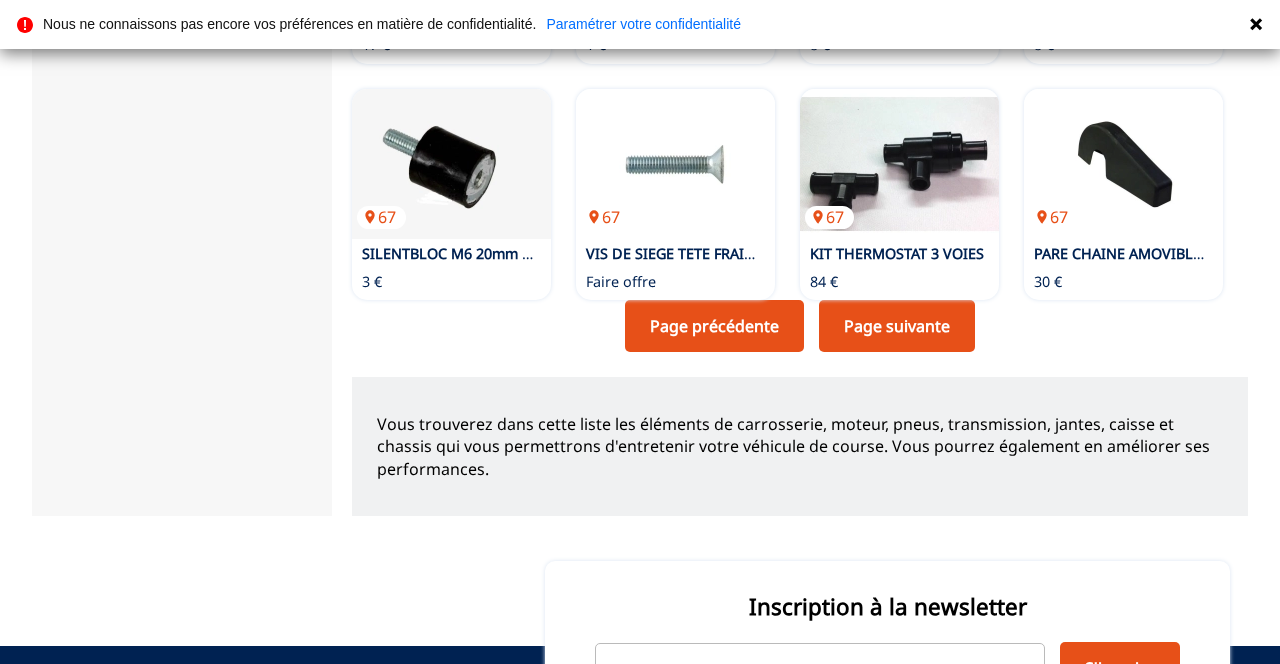 scroll, scrollTop: 1844, scrollLeft: 0, axis: vertical 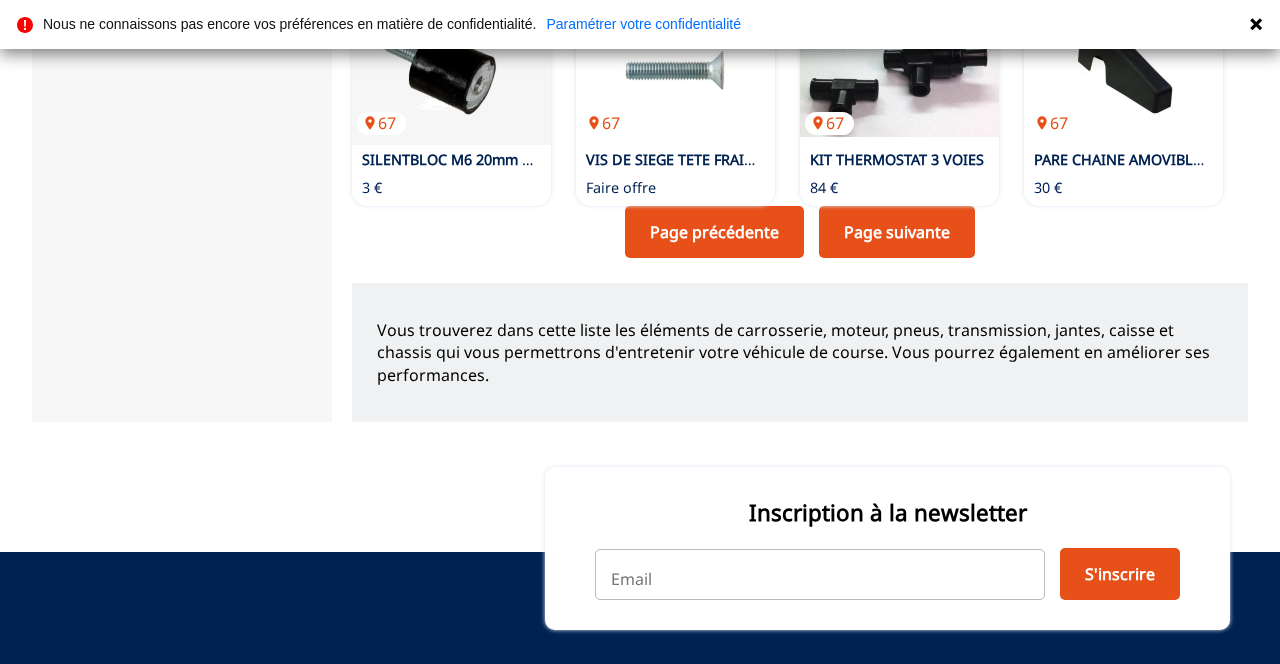 click on "Page suivante" at bounding box center (897, 232) 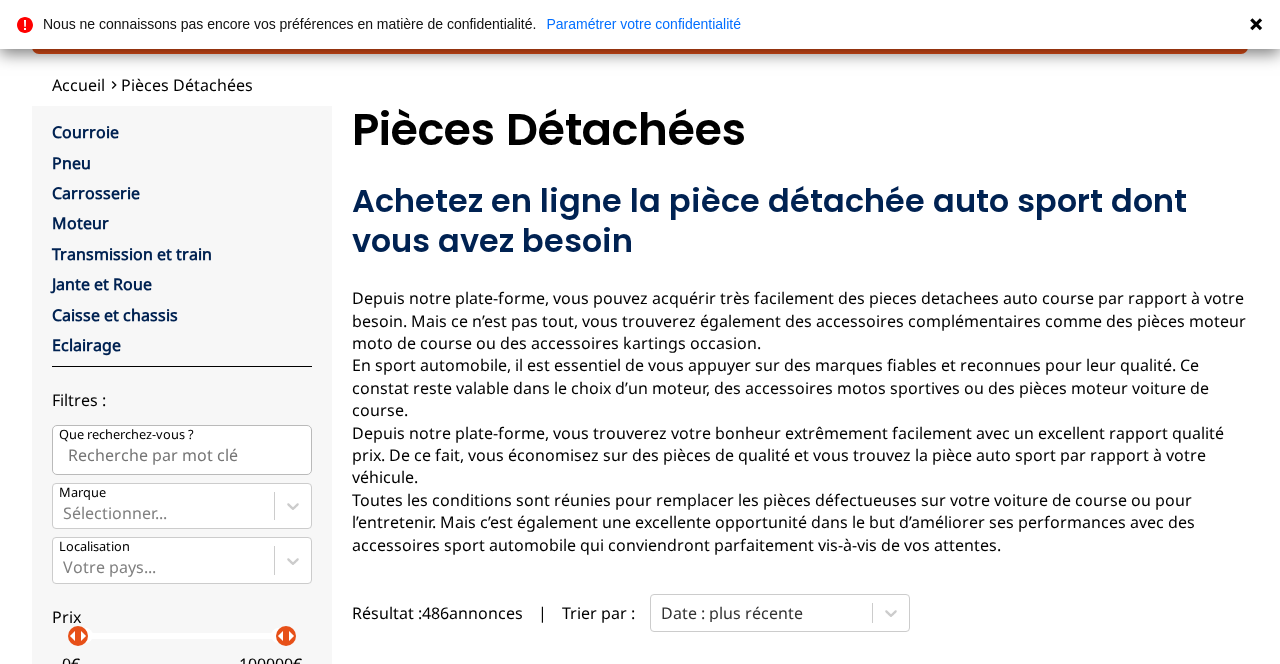 scroll, scrollTop: 0, scrollLeft: 0, axis: both 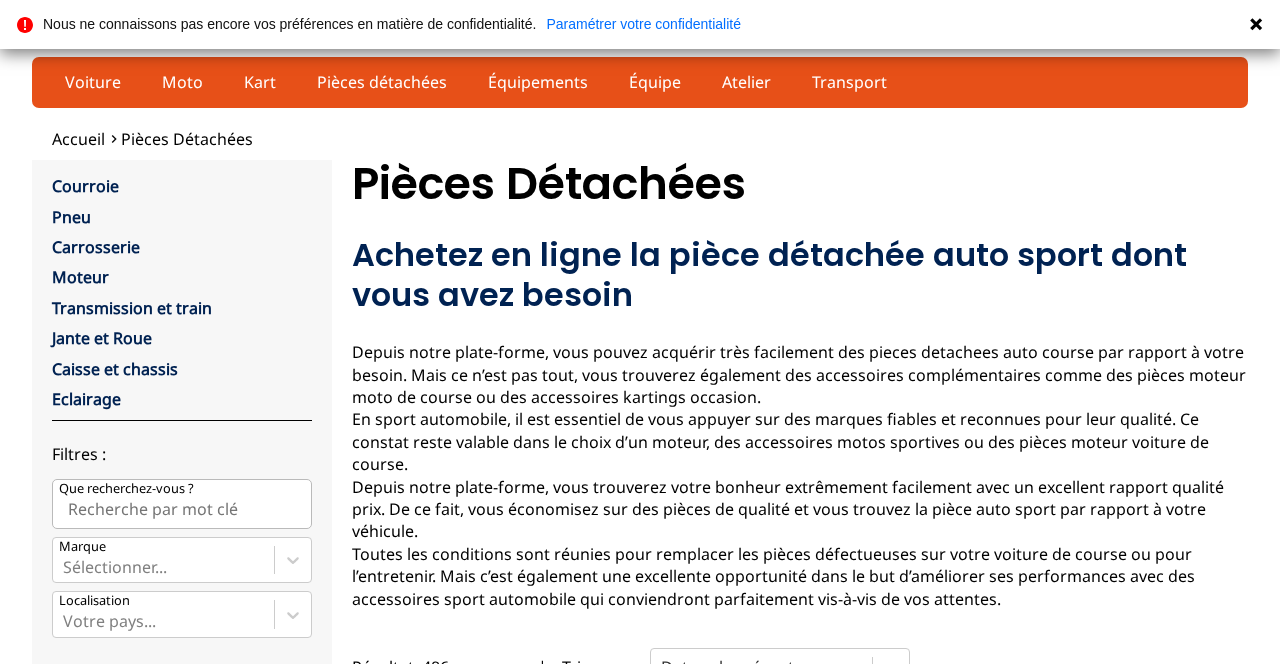 click on "Pièces détachées" at bounding box center [382, 82] 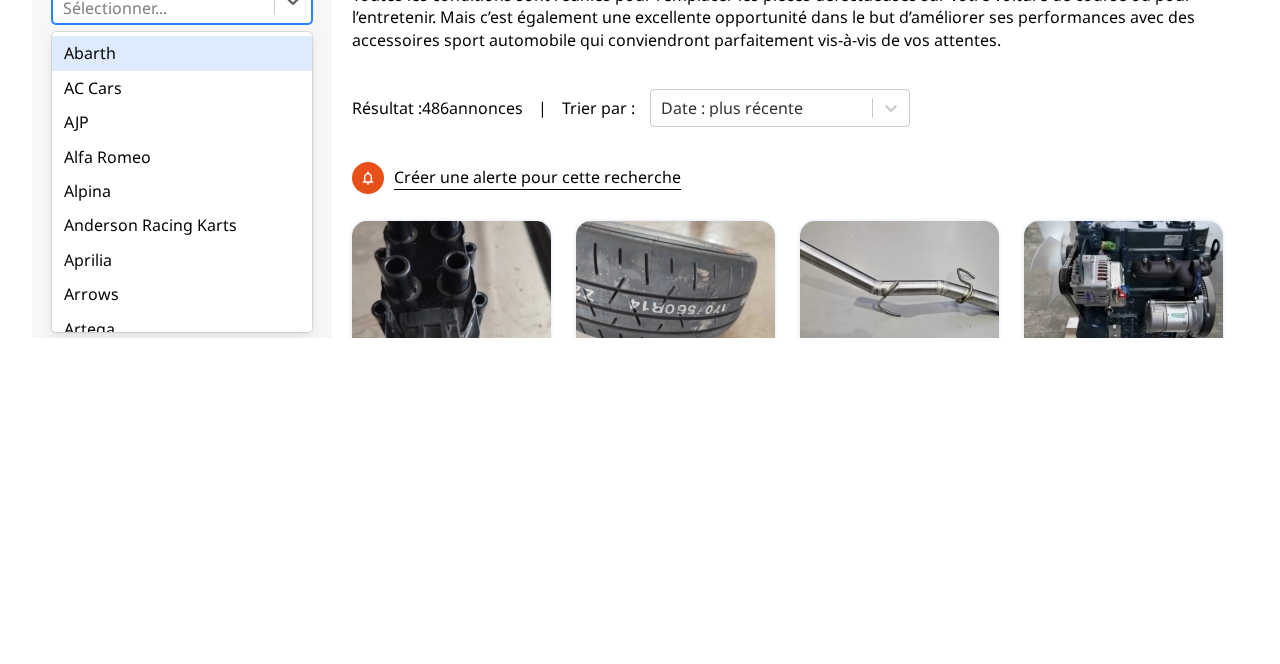scroll, scrollTop: 233, scrollLeft: 0, axis: vertical 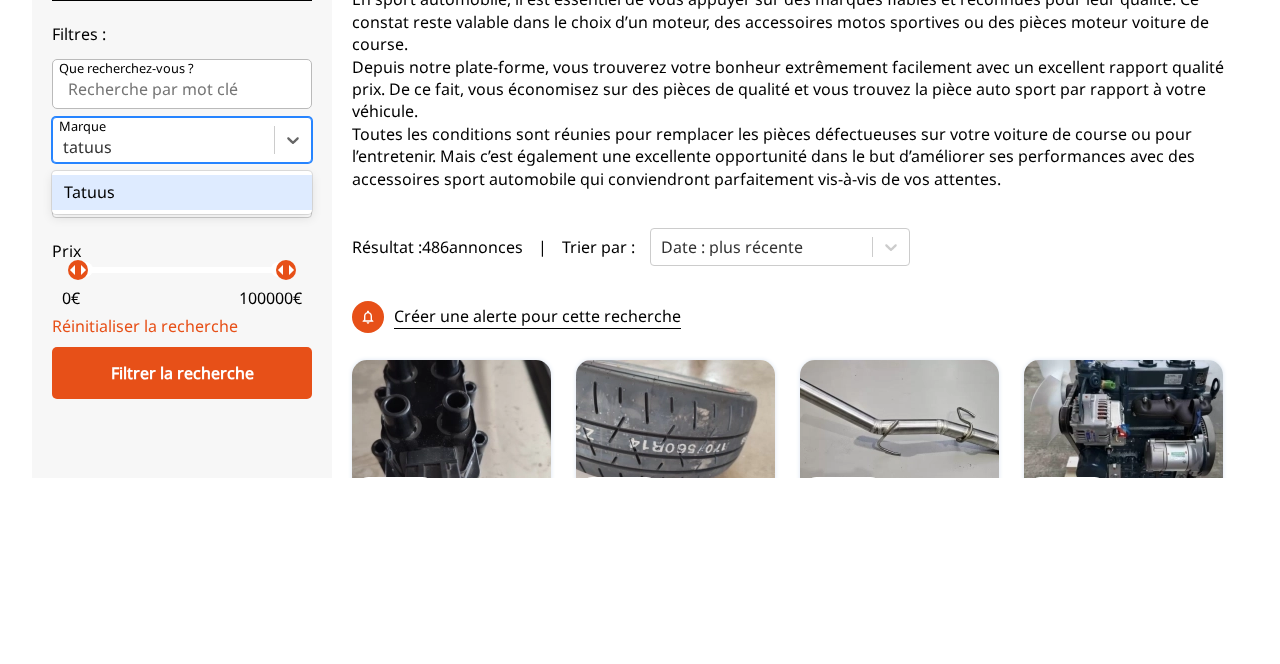 type on "tatuus" 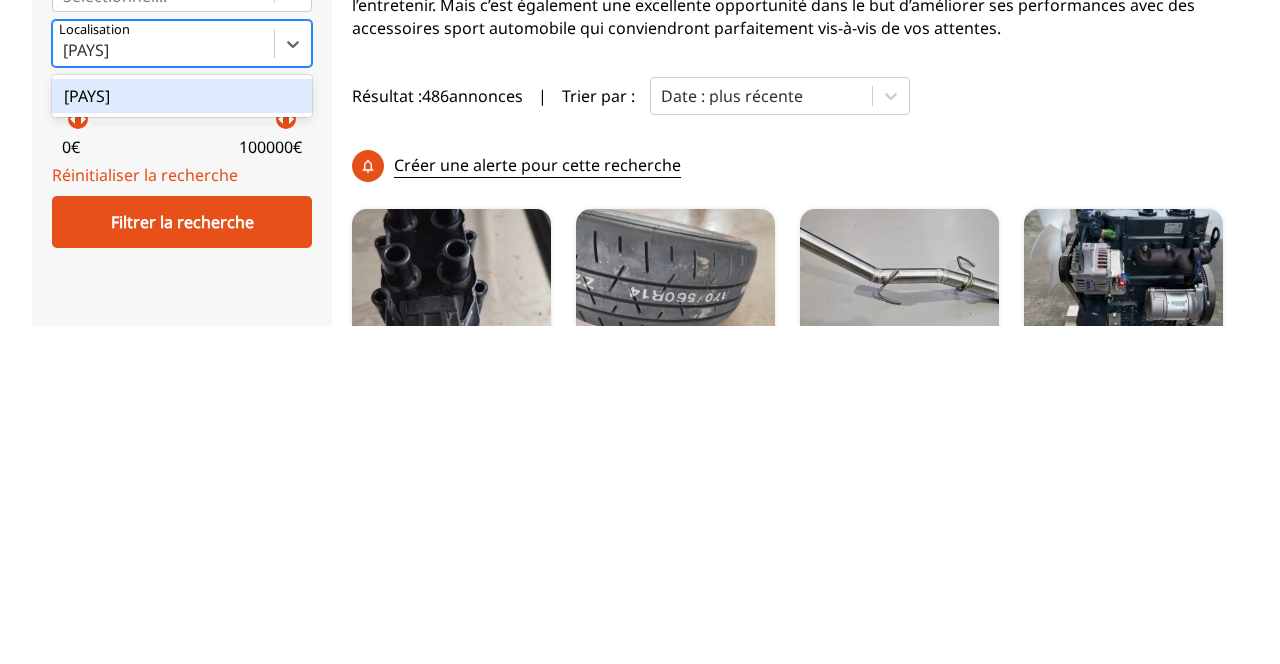 scroll, scrollTop: 233, scrollLeft: 0, axis: vertical 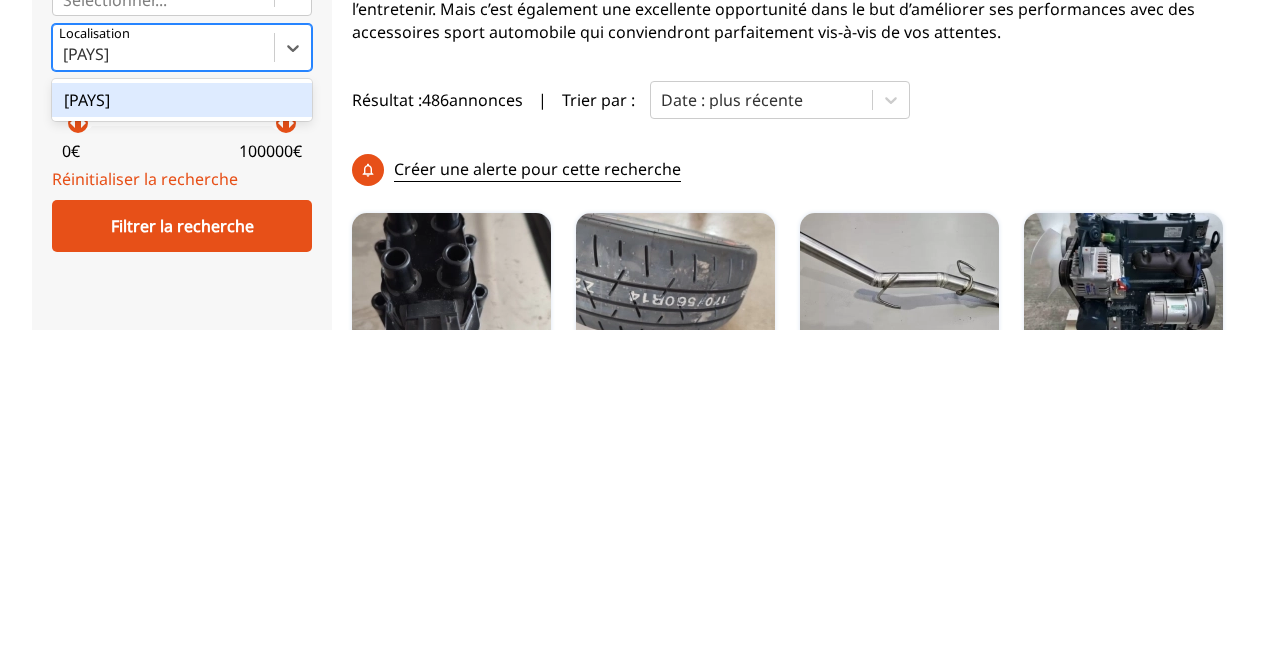 type on "France" 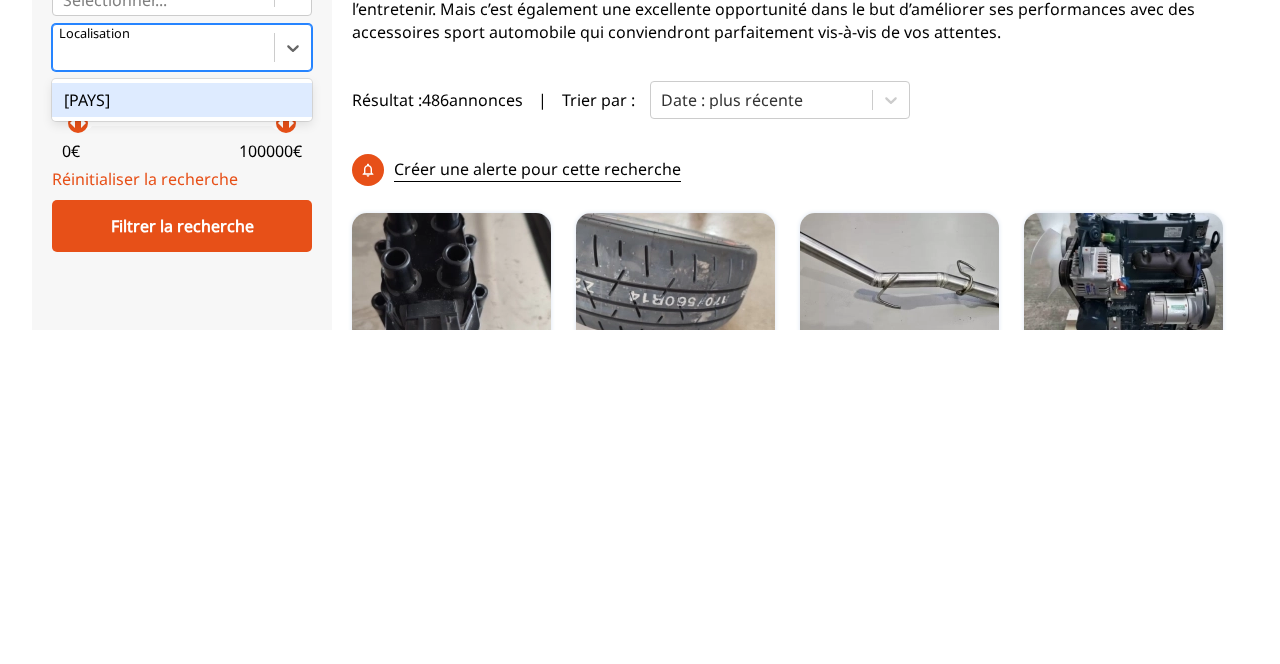 scroll, scrollTop: 233, scrollLeft: 0, axis: vertical 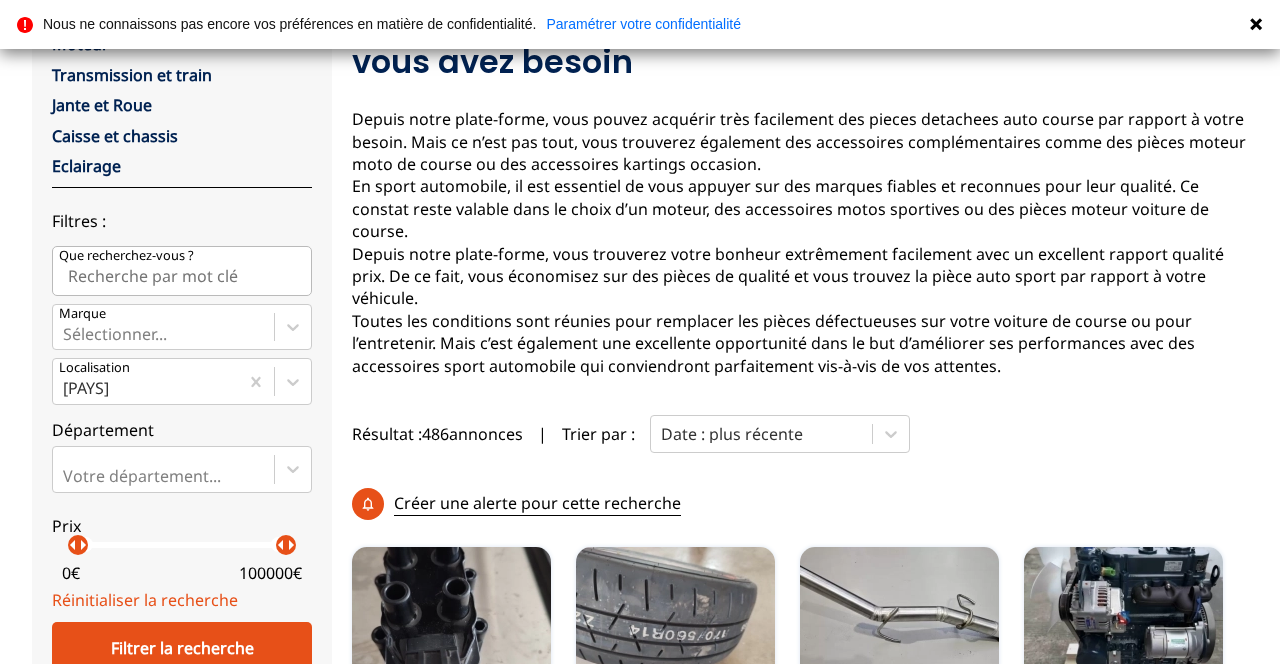 click on "Que recherchez-vous ?" at bounding box center (182, 271) 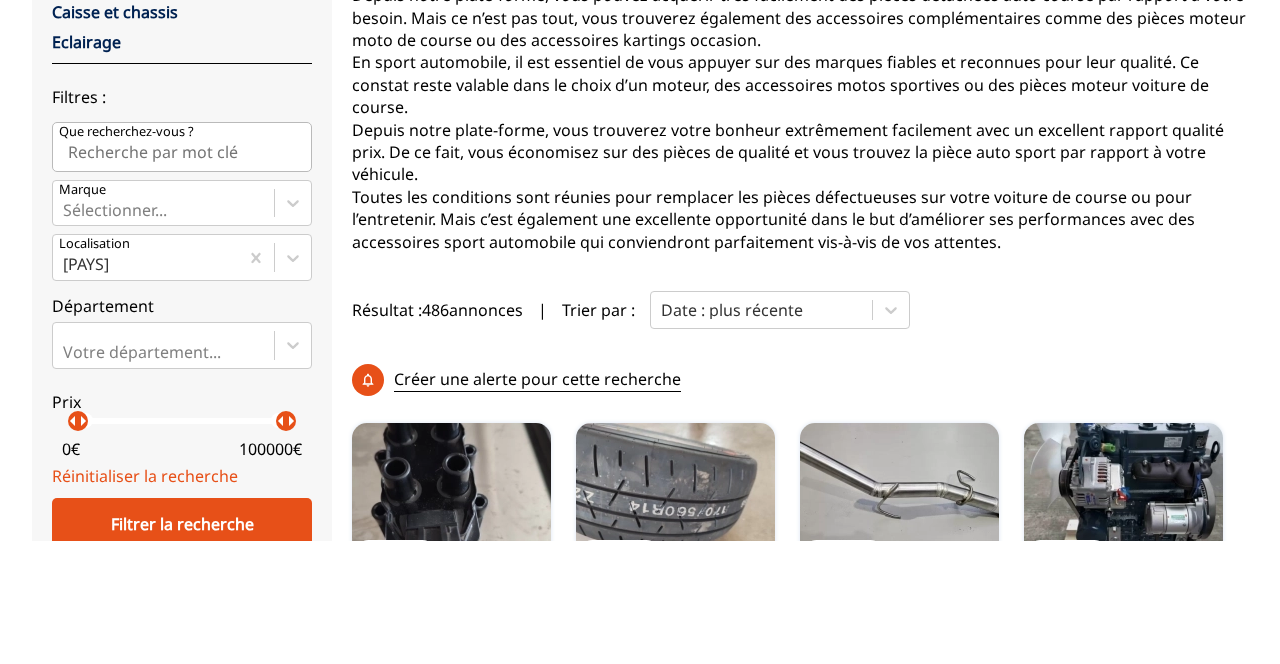 scroll, scrollTop: 233, scrollLeft: 0, axis: vertical 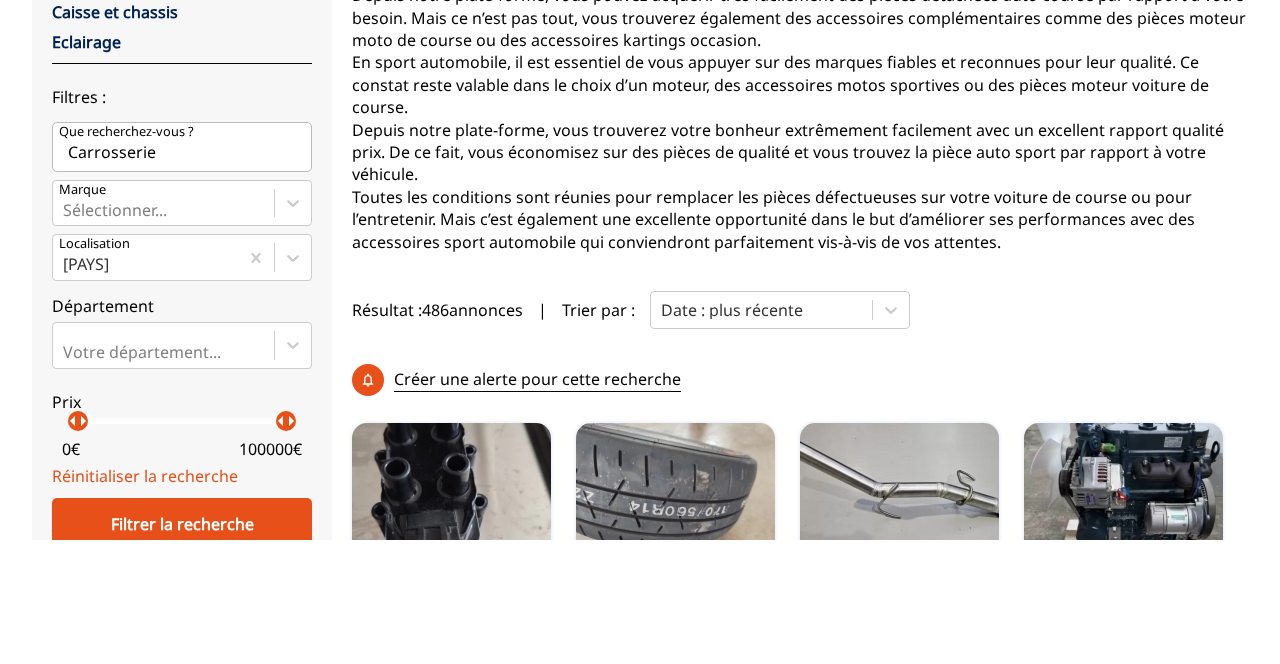 type on "Carrosserie" 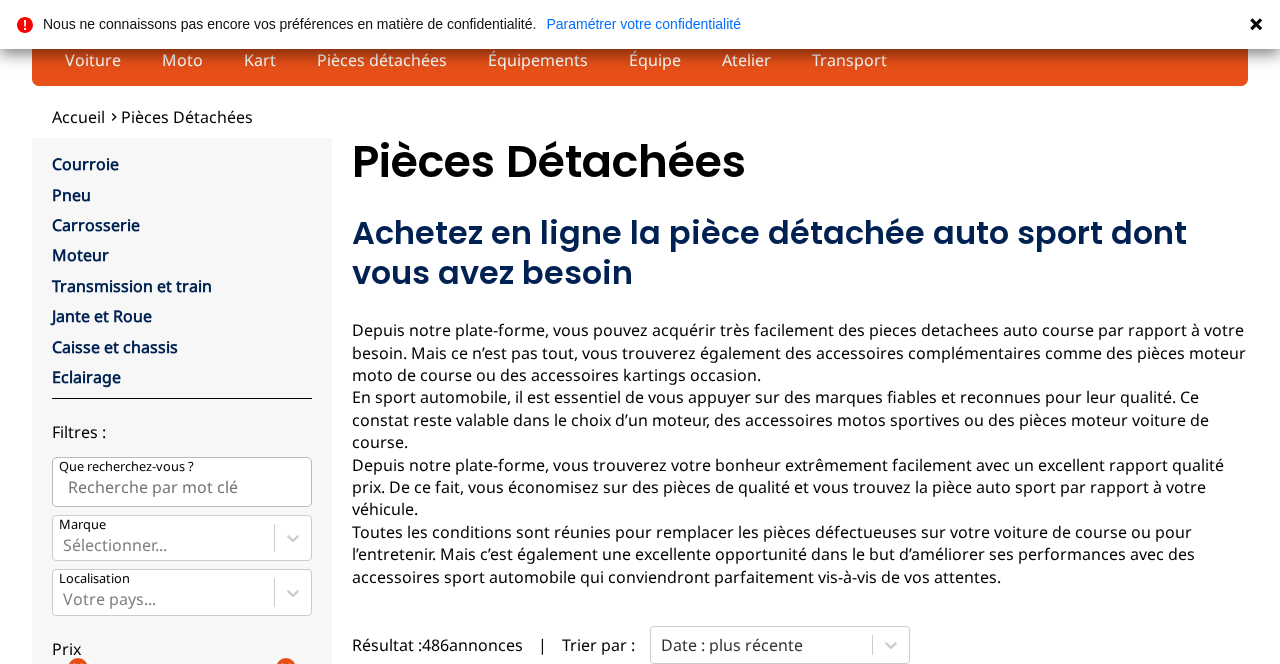 scroll, scrollTop: 0, scrollLeft: 0, axis: both 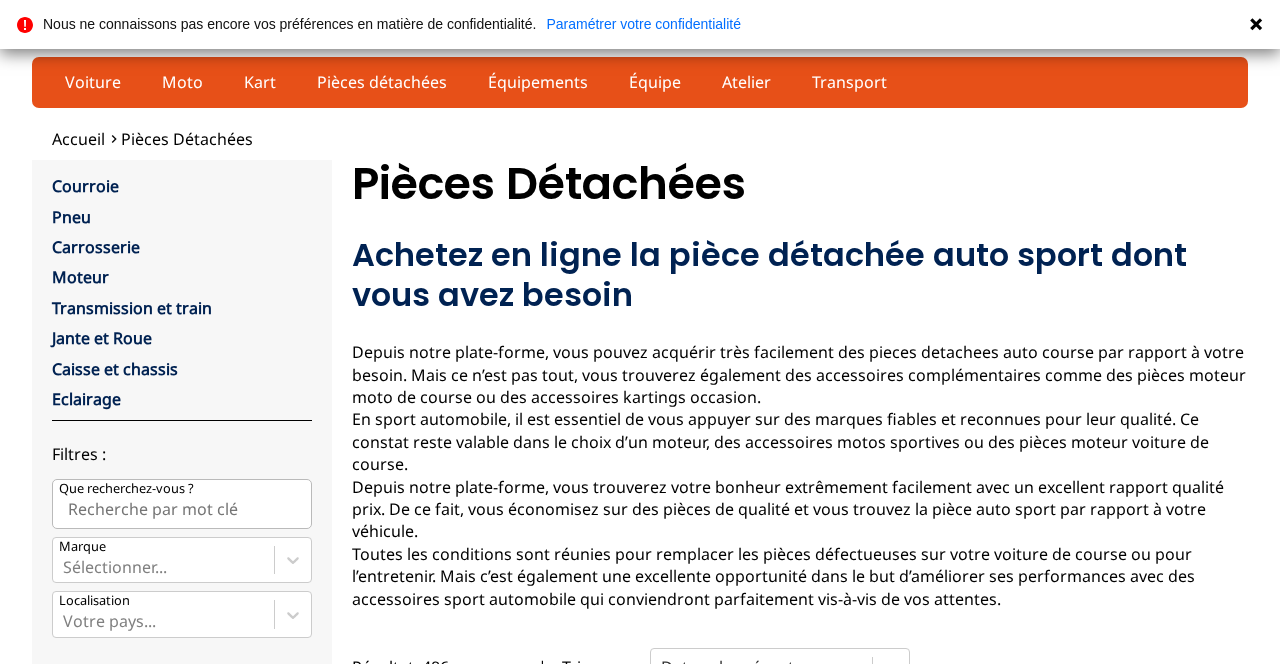 click on "Carrosserie" at bounding box center (96, 247) 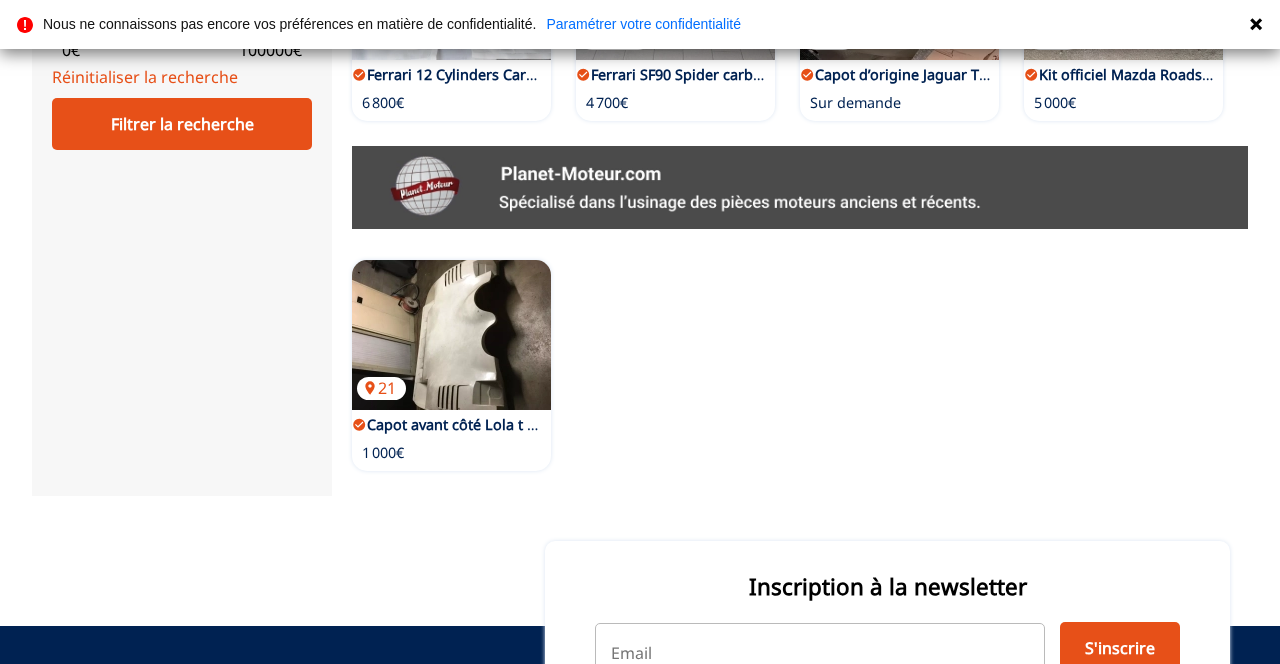 scroll, scrollTop: 0, scrollLeft: 0, axis: both 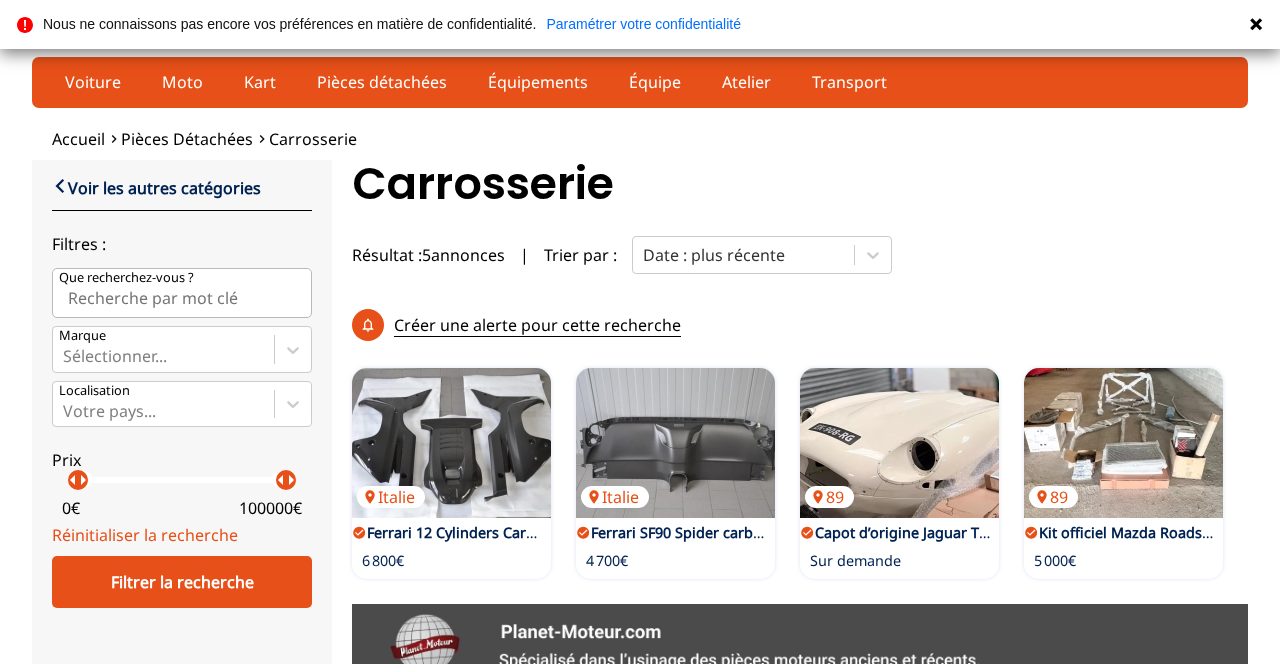 click on "Kart" at bounding box center [260, 82] 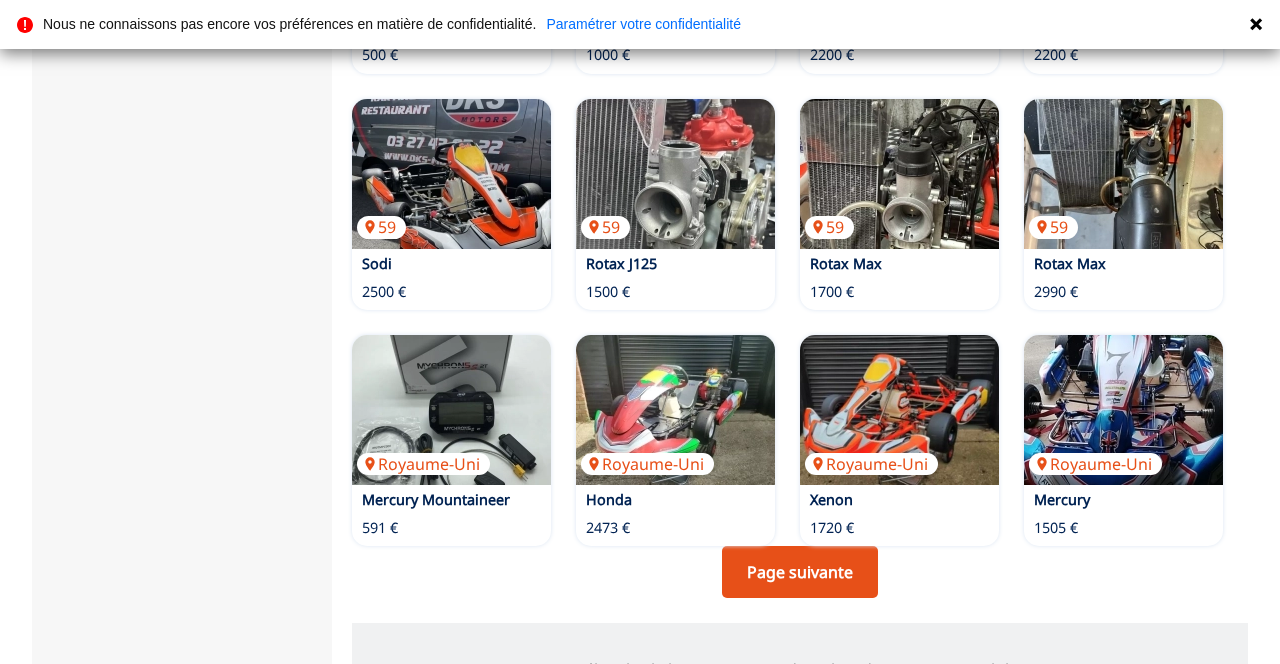 scroll, scrollTop: 1522, scrollLeft: 0, axis: vertical 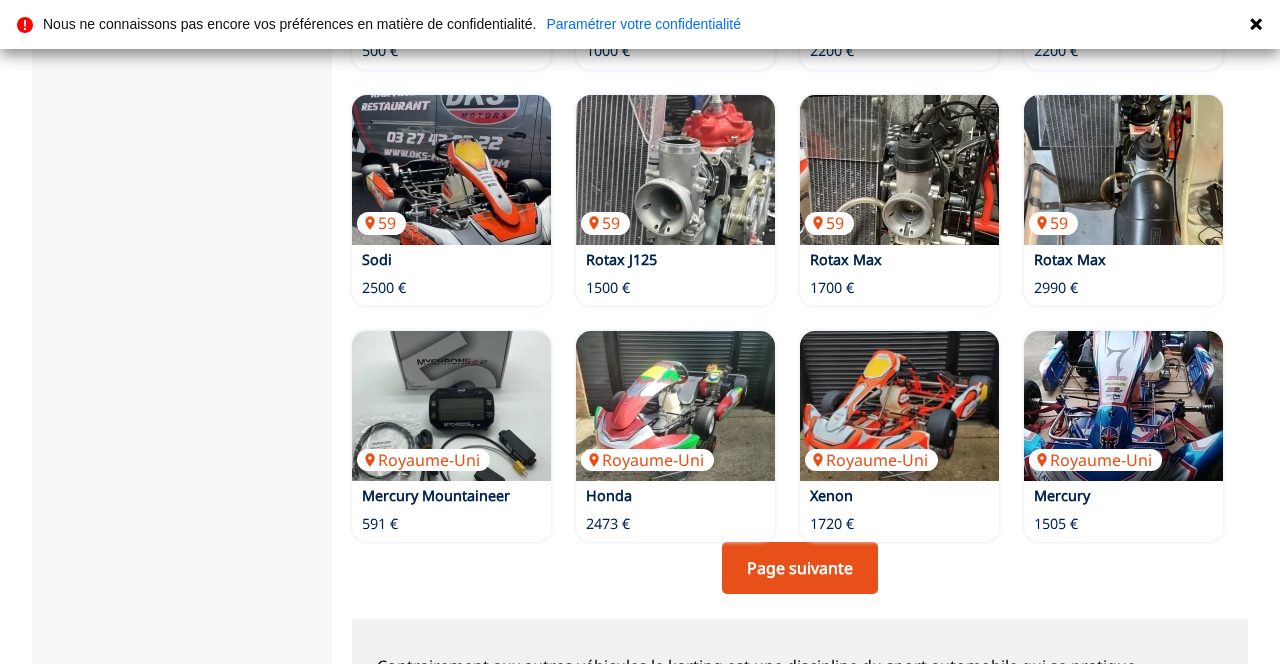 click on "Page suivante" at bounding box center [800, 568] 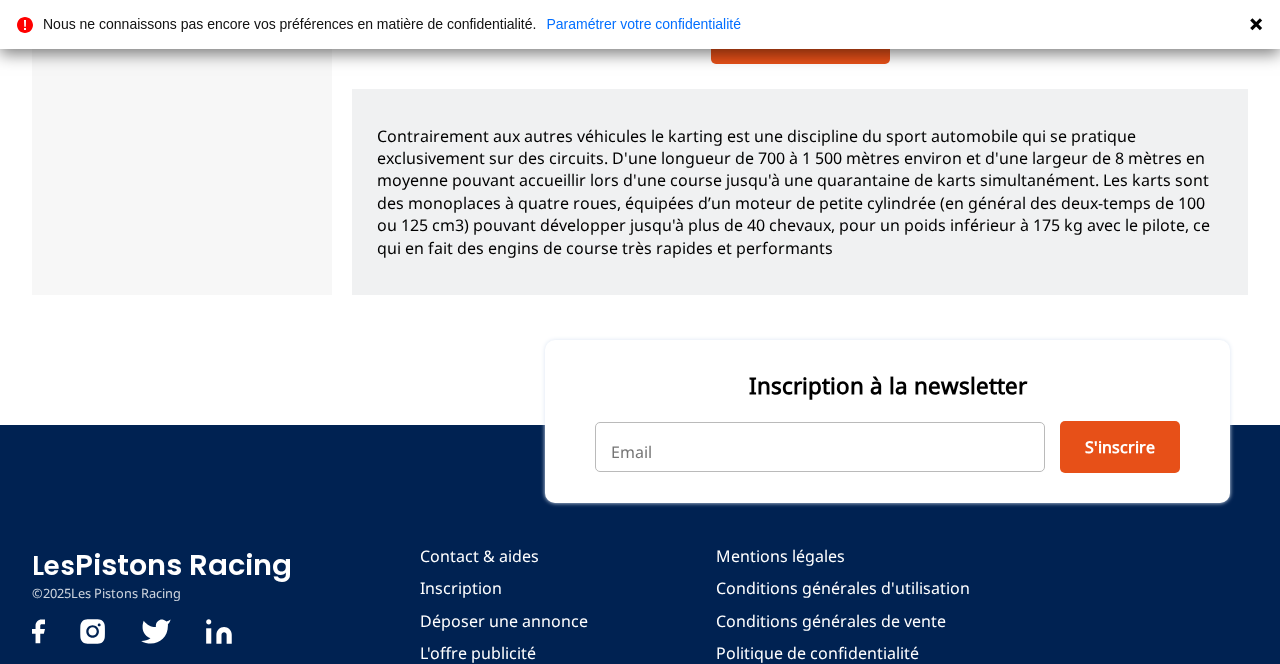 scroll, scrollTop: 1590, scrollLeft: 0, axis: vertical 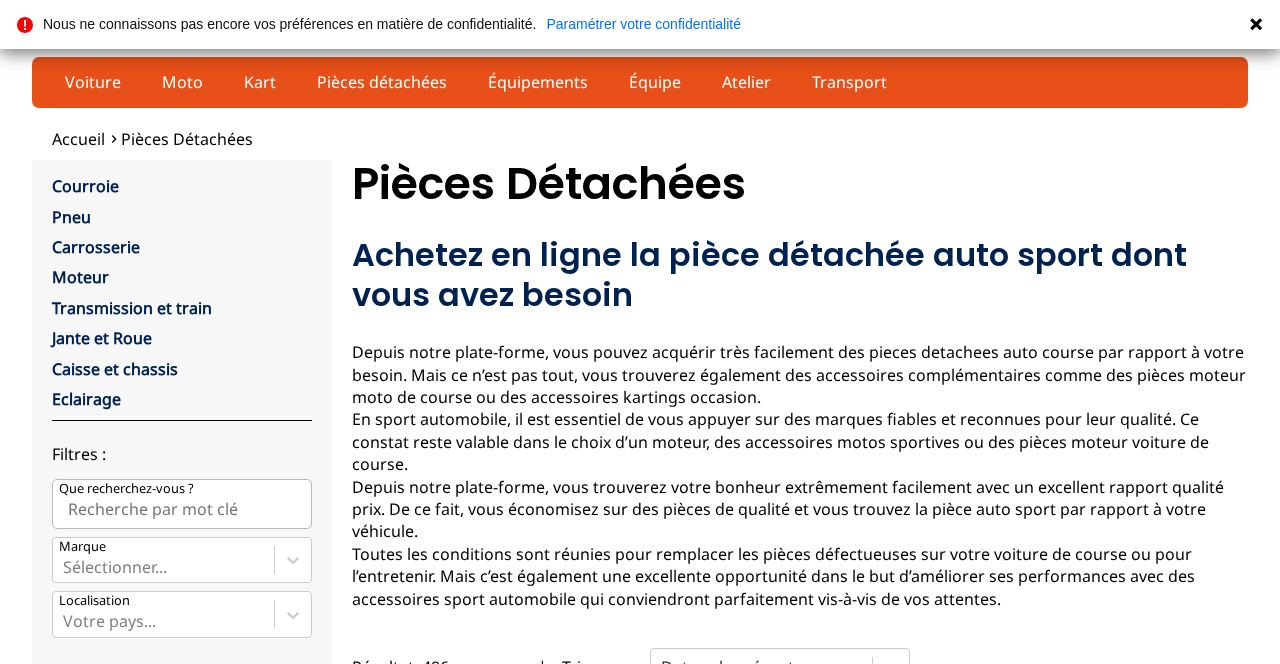 click on "Transport" at bounding box center [849, 82] 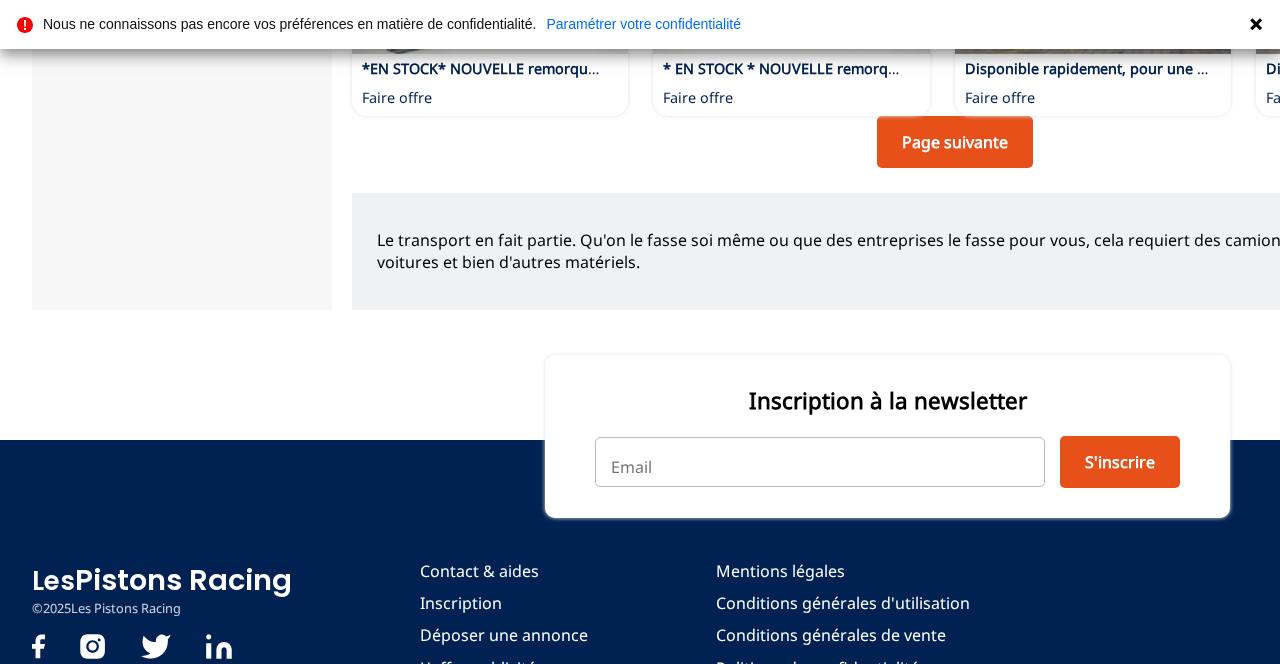 scroll, scrollTop: 1782, scrollLeft: 0, axis: vertical 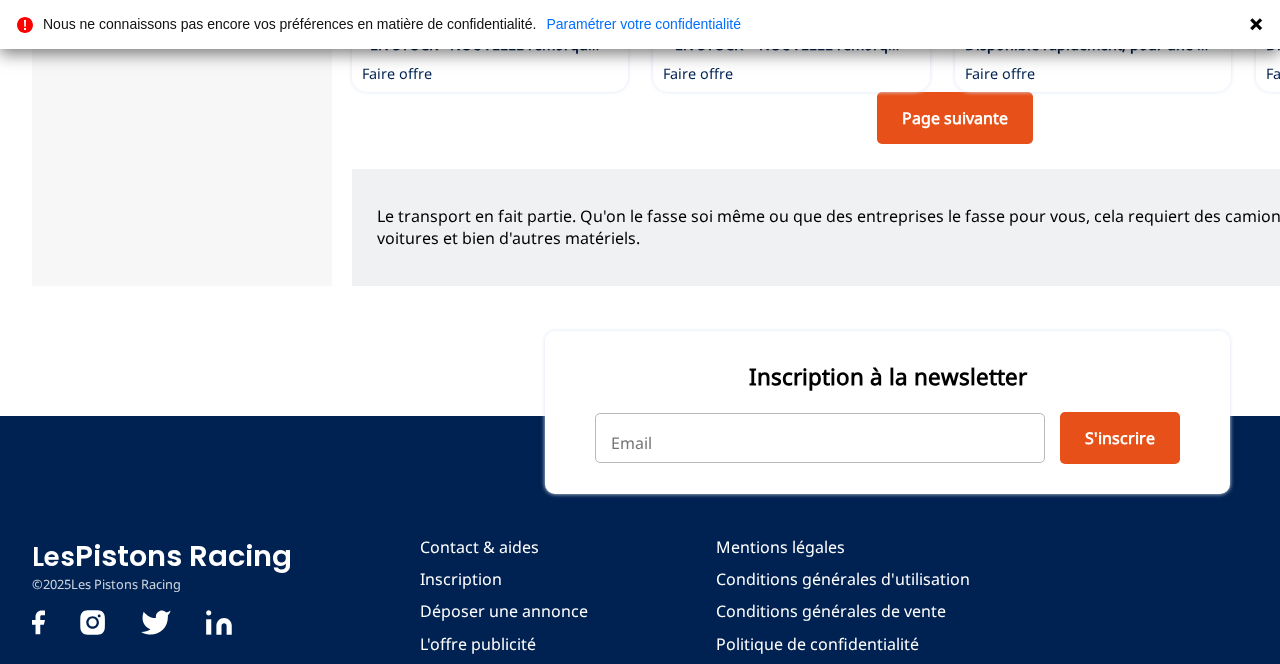 click on "Page suivante" at bounding box center (955, 118) 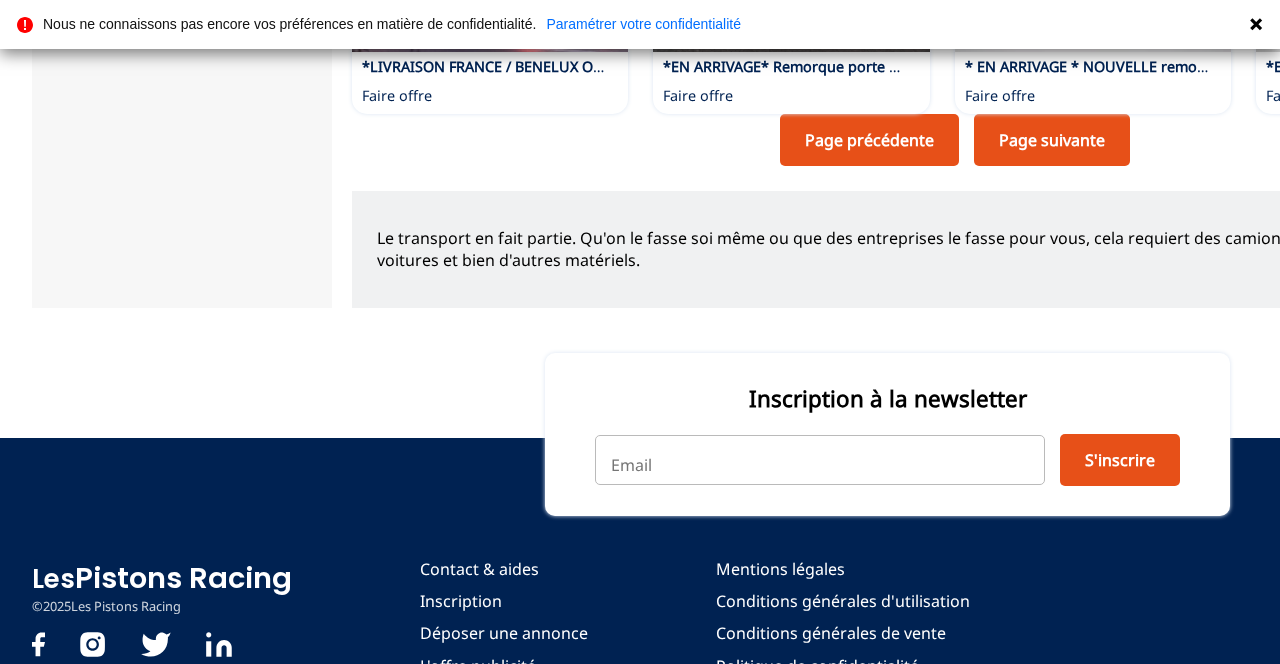 scroll, scrollTop: 1782, scrollLeft: 0, axis: vertical 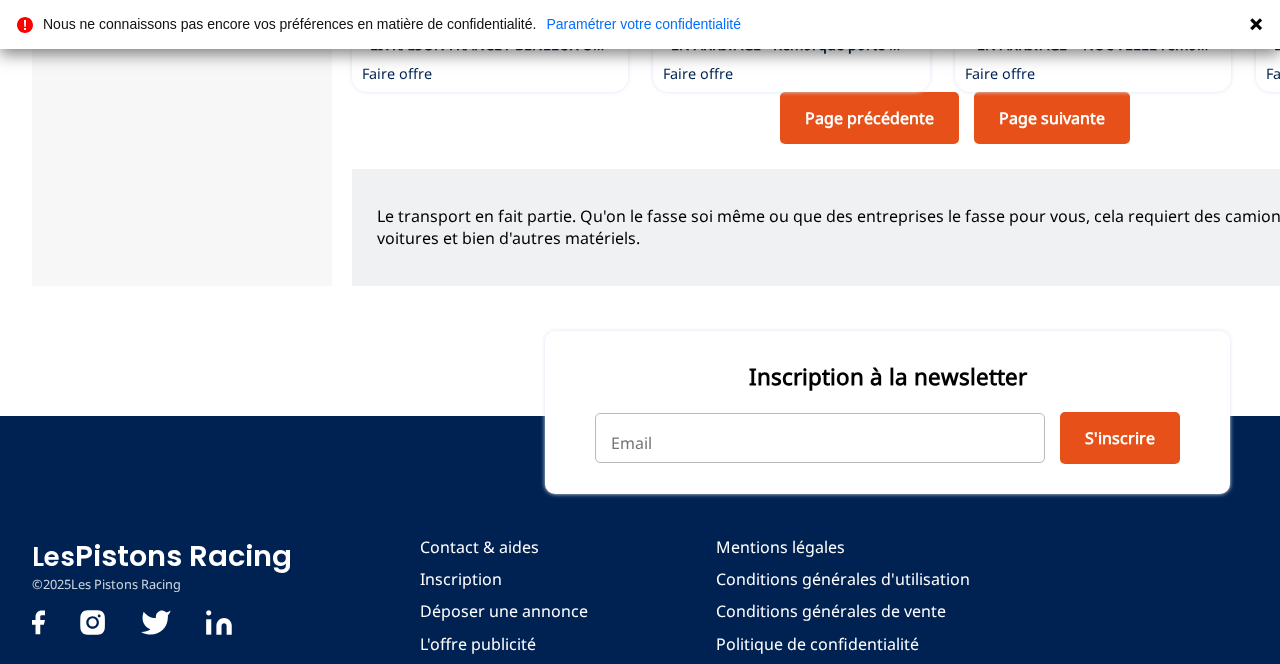 click on "Page suivante" at bounding box center [1052, 118] 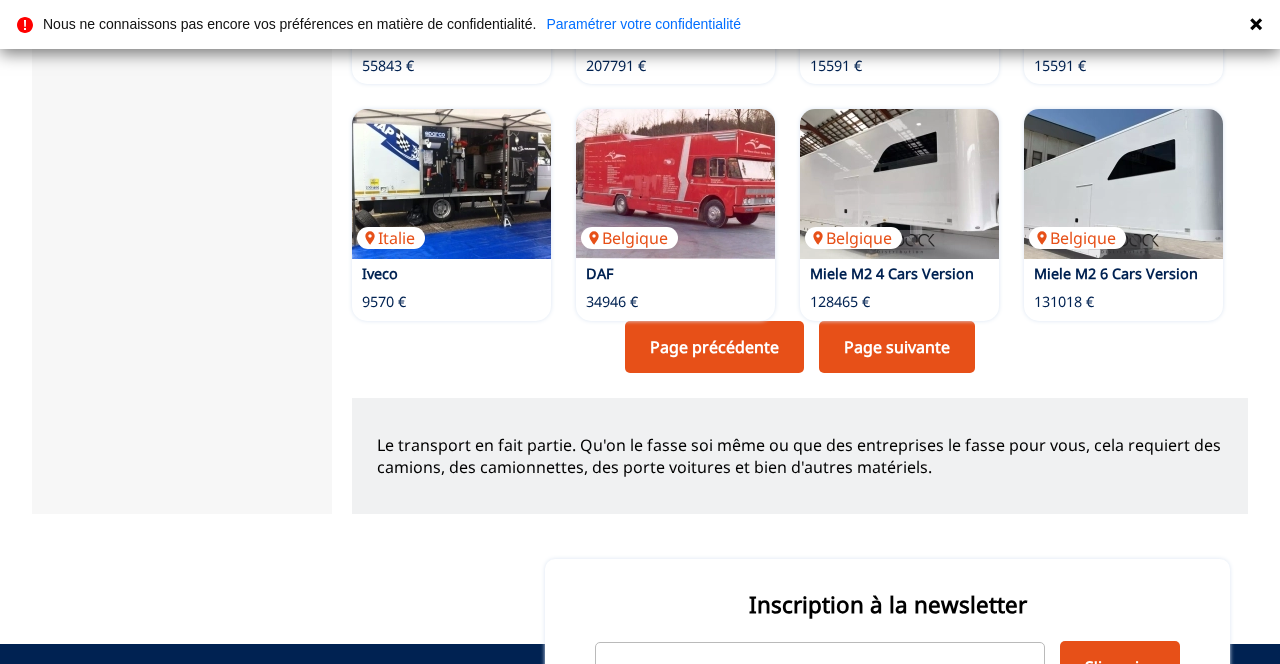 scroll, scrollTop: 1867, scrollLeft: 0, axis: vertical 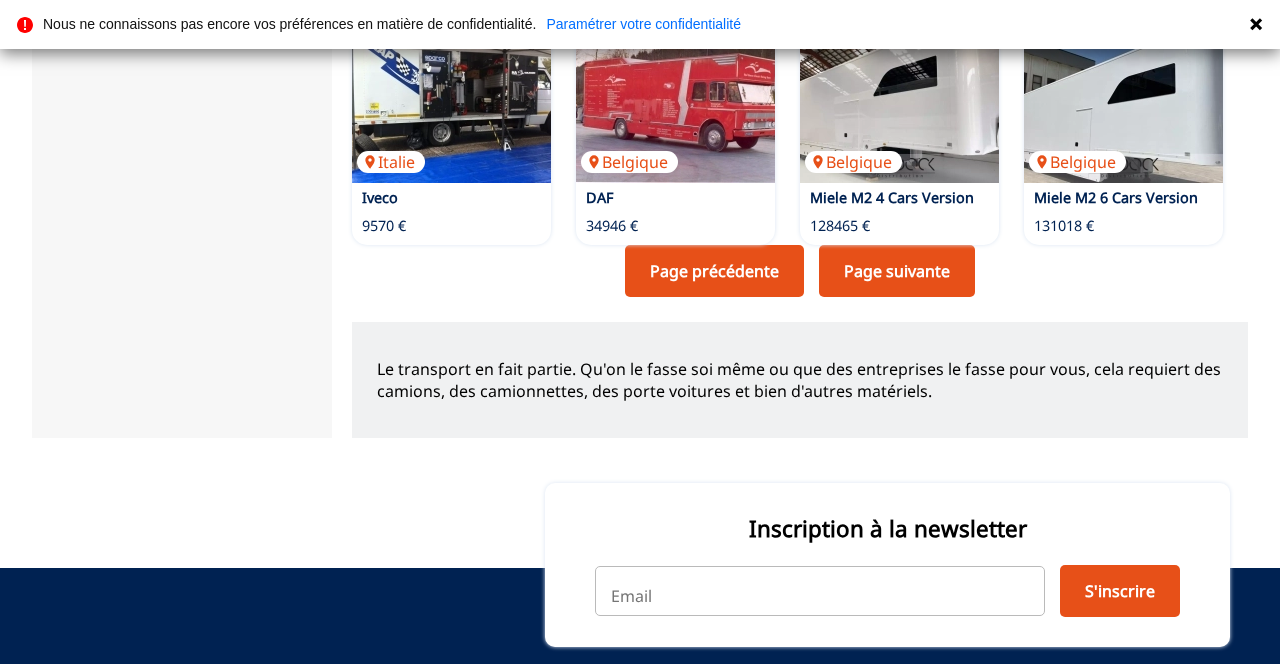 click on "Page suivante" at bounding box center (897, 271) 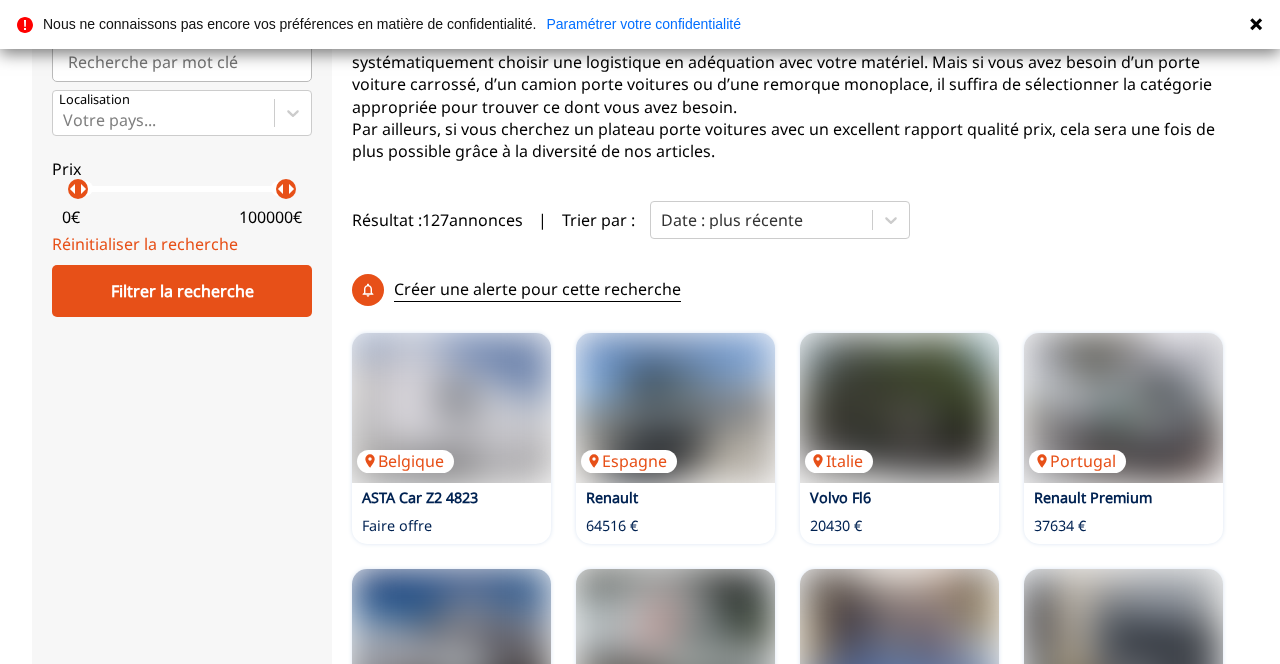 scroll, scrollTop: 0, scrollLeft: 0, axis: both 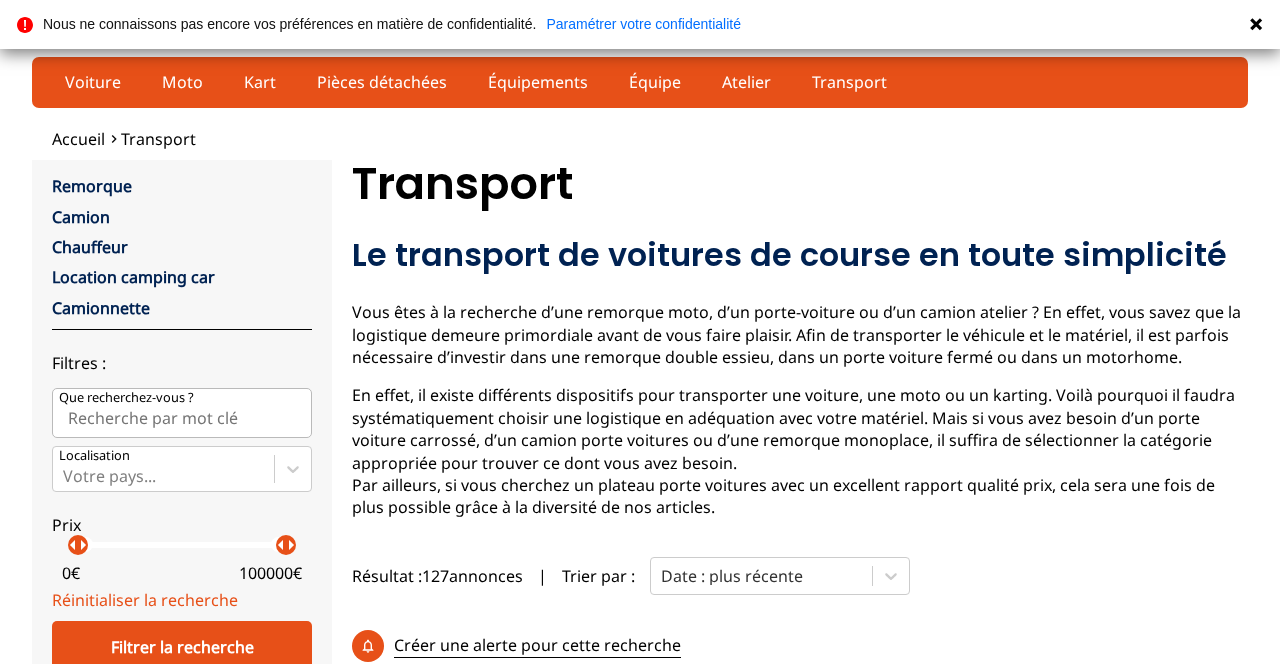 click on "Accueil Transport close Remorque Camion Chauffeur Location camping car Camionnette Filtres : Que recherchez-vous ? Localisation Votre pays... Prix arrow_left arrow_right arrow_left arrow_right 0  € 100000  € Réinitialiser la recherche Filtrer la recherche Transport Le transport de voitures de course en toute simplicité
Vous êtes à la recherche d’une remorque moto, d’un porte-voiture ou d’un camion atelier ? En effet, vous savez que la logistique demeure primordiale avant de vous faire plaisir. Afin de transporter le véhicule et le matériel, il est parfois nécessaire d’investir dans une remorque double essieu, dans un porte voiture fermé ou dans un motorhome.
Par ailleurs, si vous cherchez un plateau porte voitures avec un excellent rapport qualité prix, cela sera une fois de plus possible grâce à la diversité de nos articles. Résultat :  127  annonces | Trier par :  Date : plus récente Créer une alerte pour cette recherche Belgique ASTA Car Z2 4823 Faire offre Espagne Renault" at bounding box center [640, 1140] 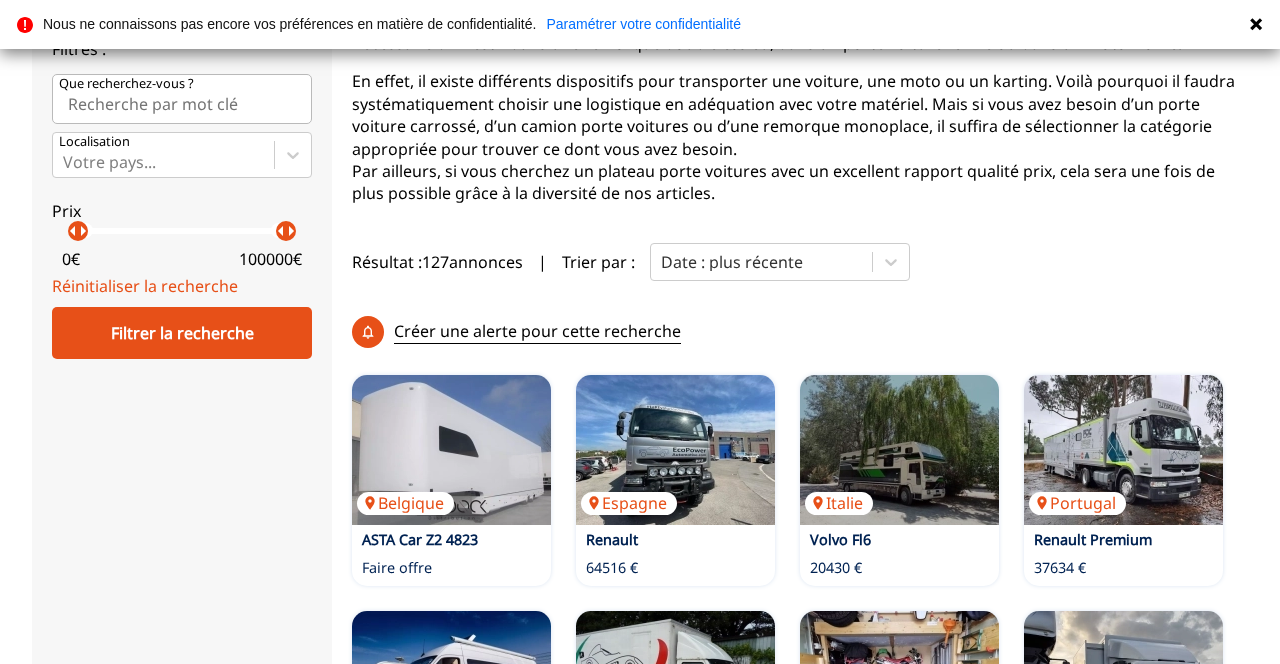 scroll, scrollTop: 304, scrollLeft: 0, axis: vertical 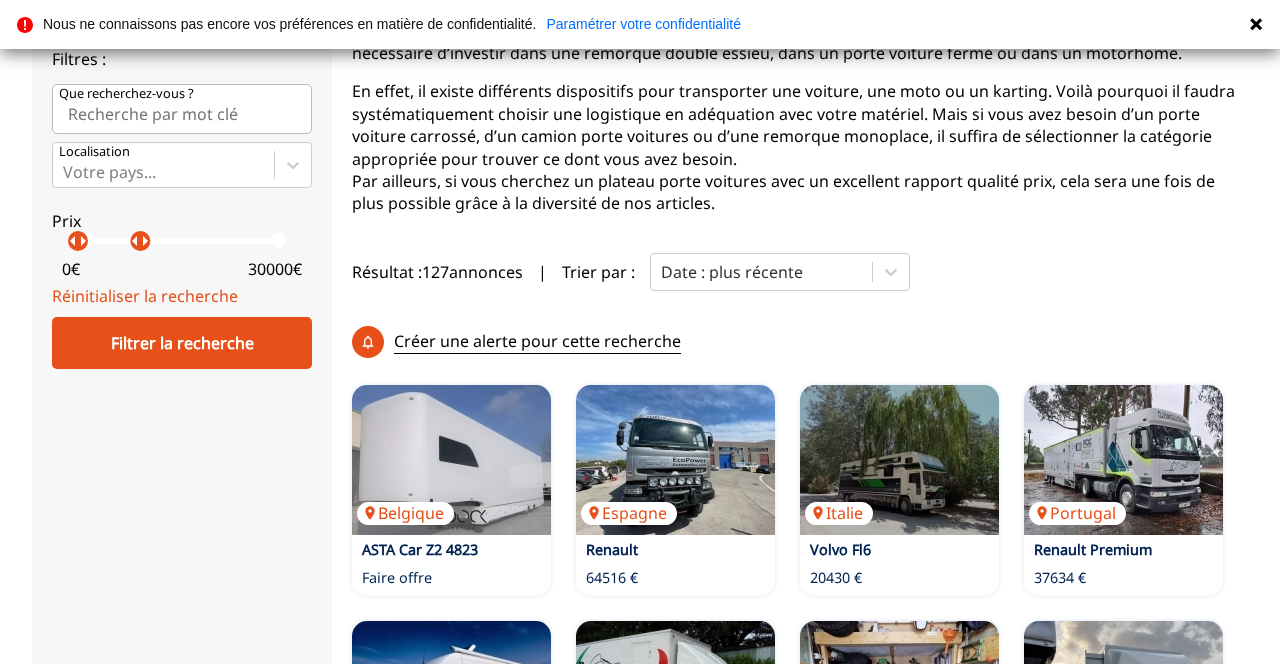 click on "Filtrer la recherche" at bounding box center [182, 343] 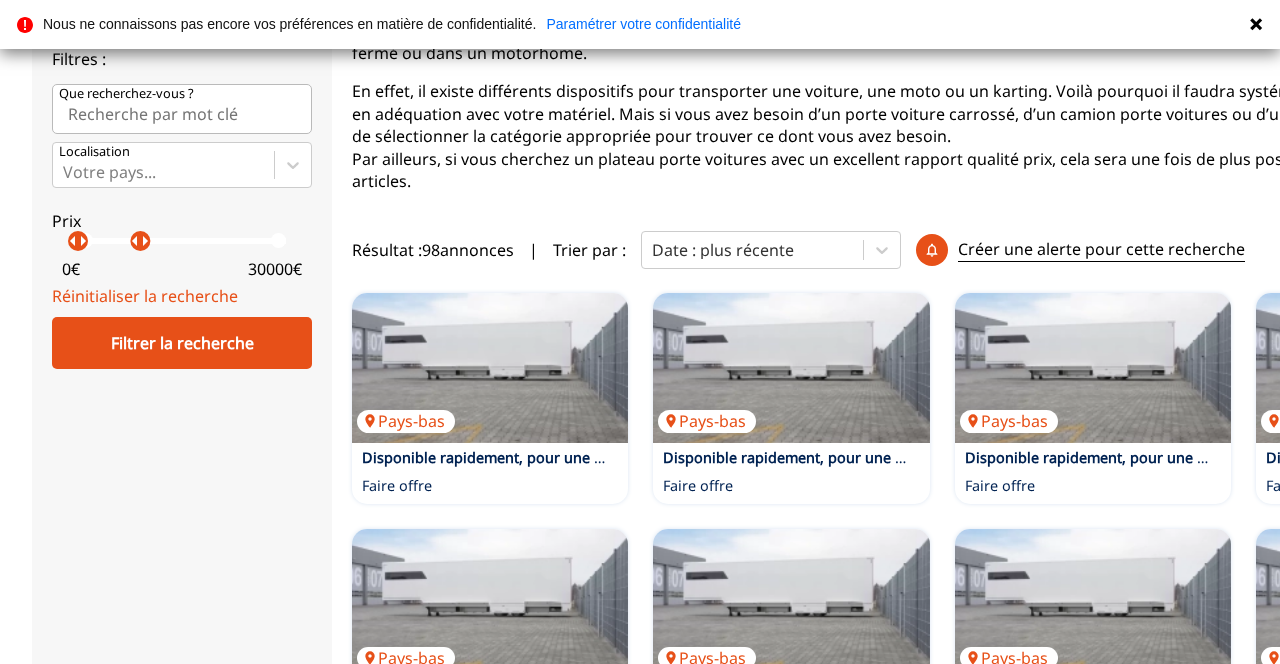 click on "Réinitialiser la recherche" at bounding box center [145, 296] 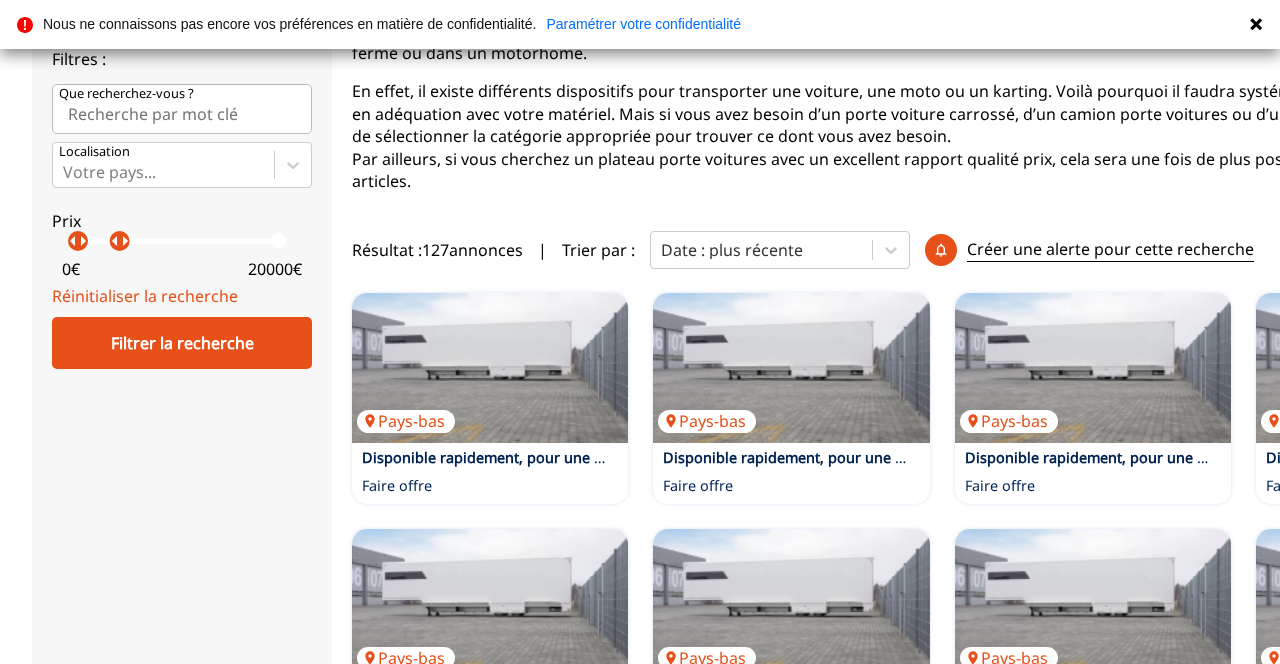 click on "Filtrer la recherche" at bounding box center [182, 343] 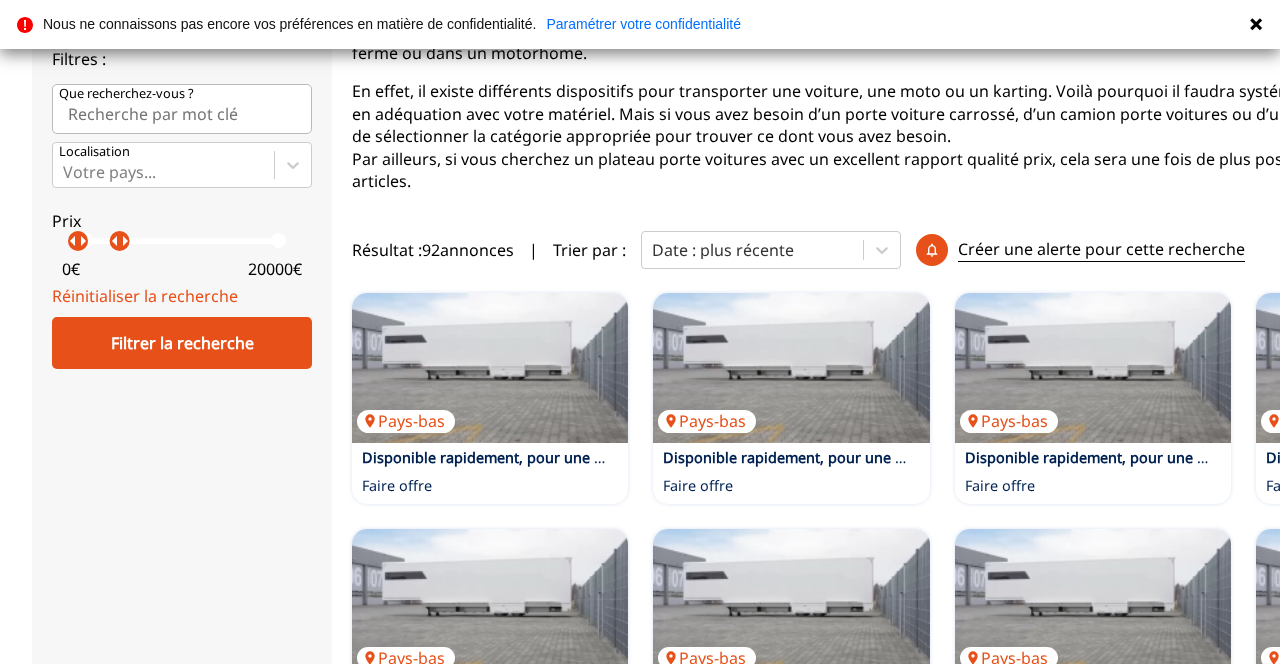 click on "Filtrer la recherche" at bounding box center [182, 343] 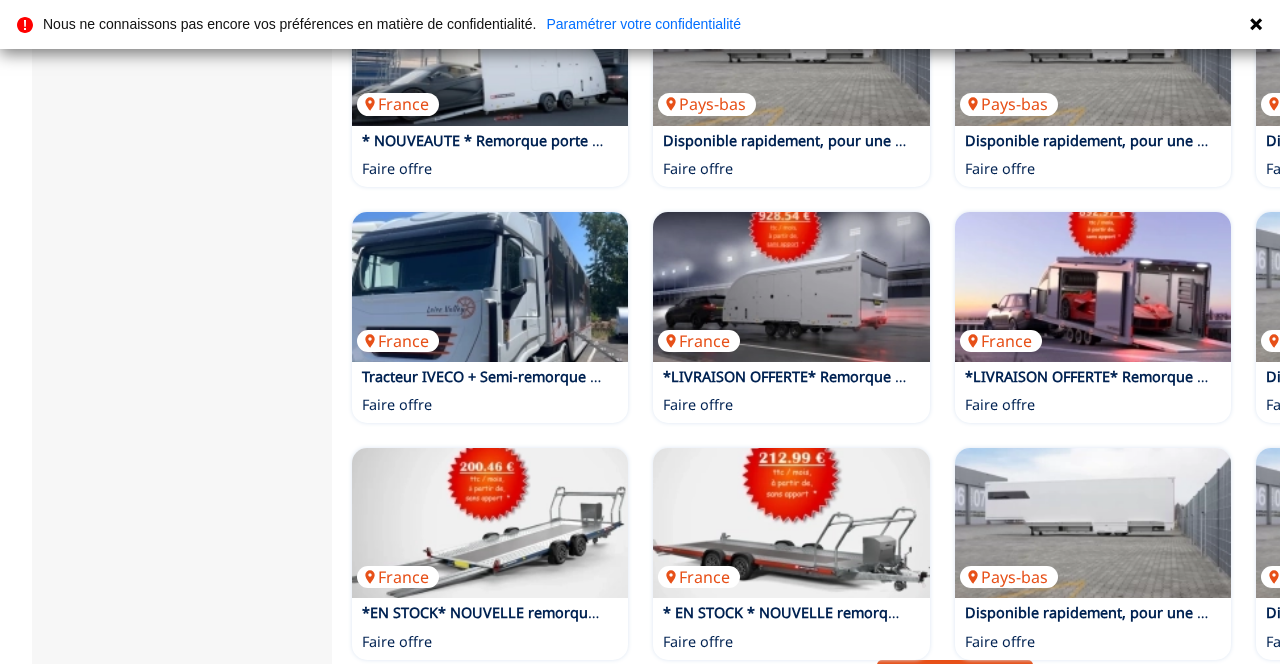scroll, scrollTop: 1262, scrollLeft: 0, axis: vertical 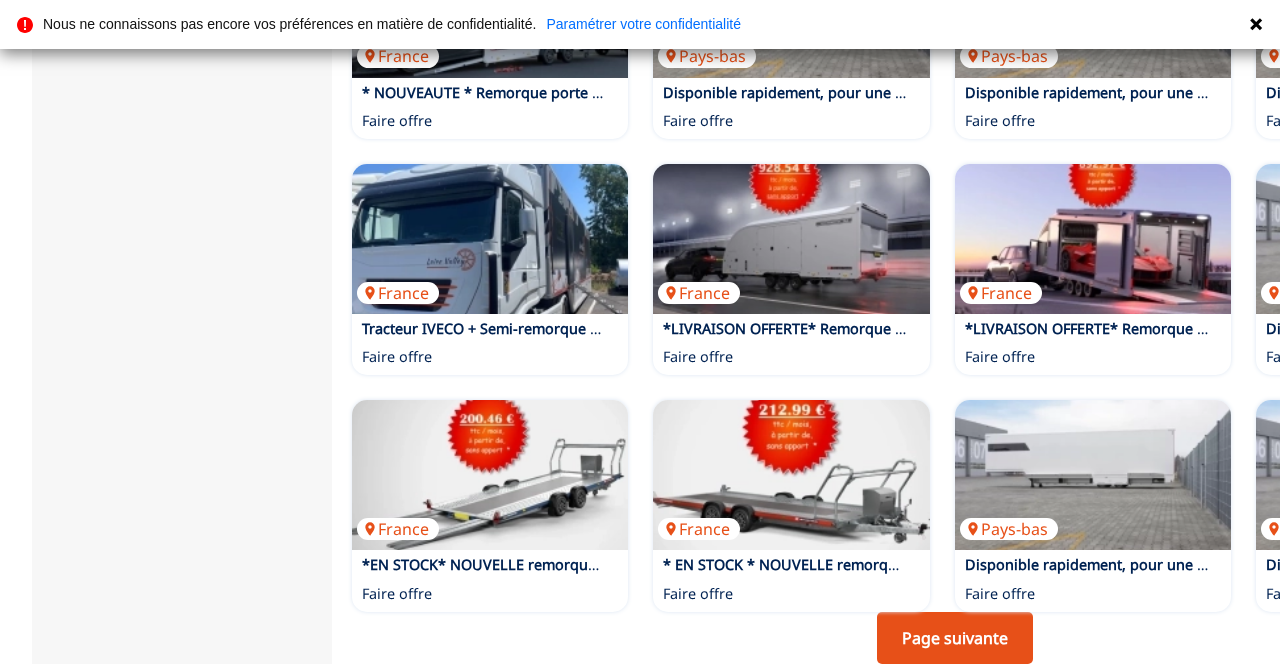 click on "Page suivante" at bounding box center (955, 638) 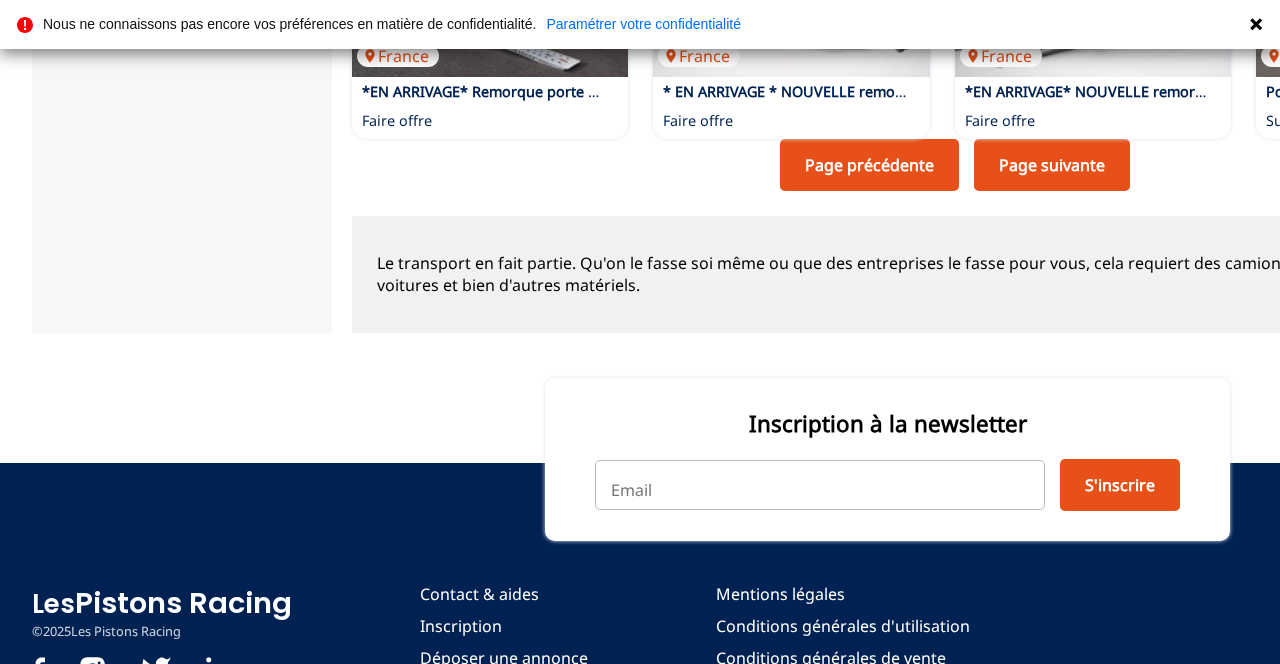 scroll, scrollTop: 1782, scrollLeft: 0, axis: vertical 